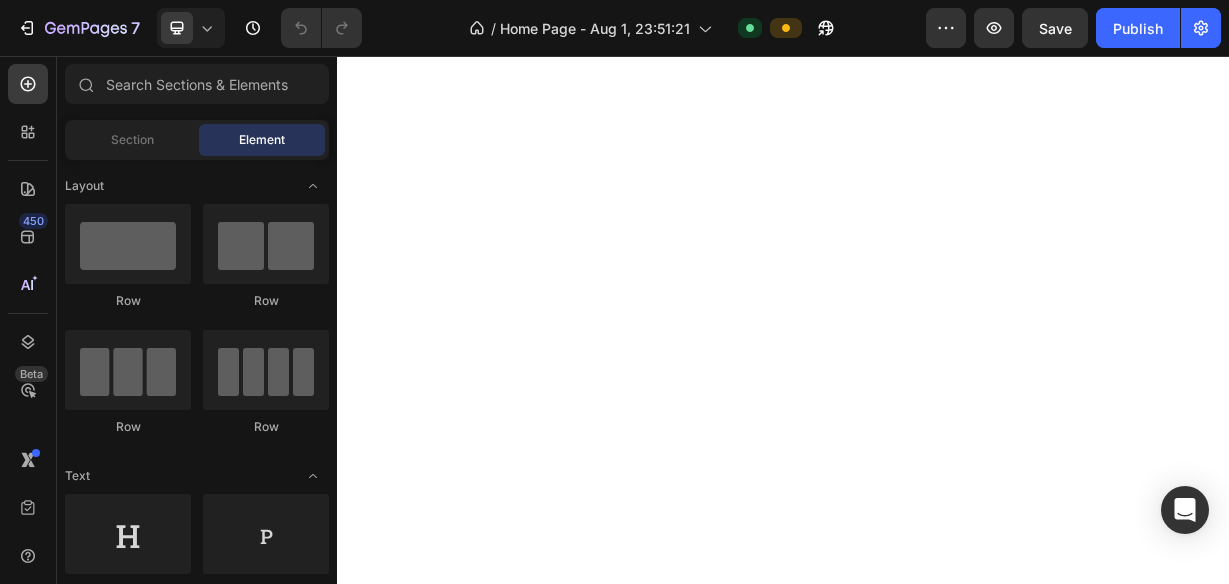 scroll, scrollTop: 0, scrollLeft: 0, axis: both 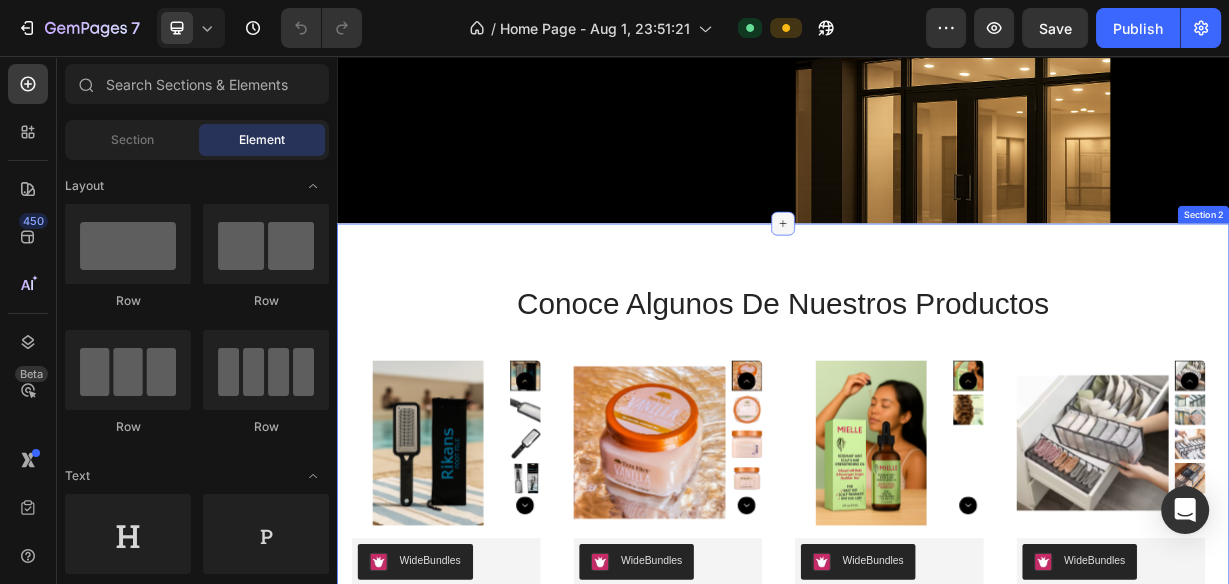 click at bounding box center (937, 281) 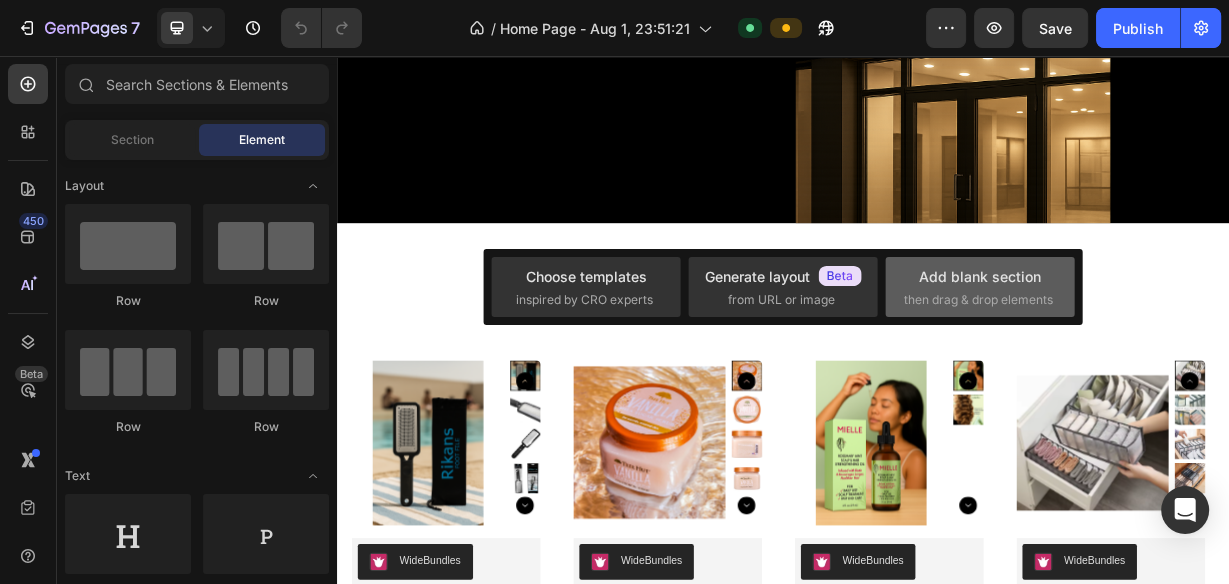 click on "then drag & drop elements" at bounding box center (978, 300) 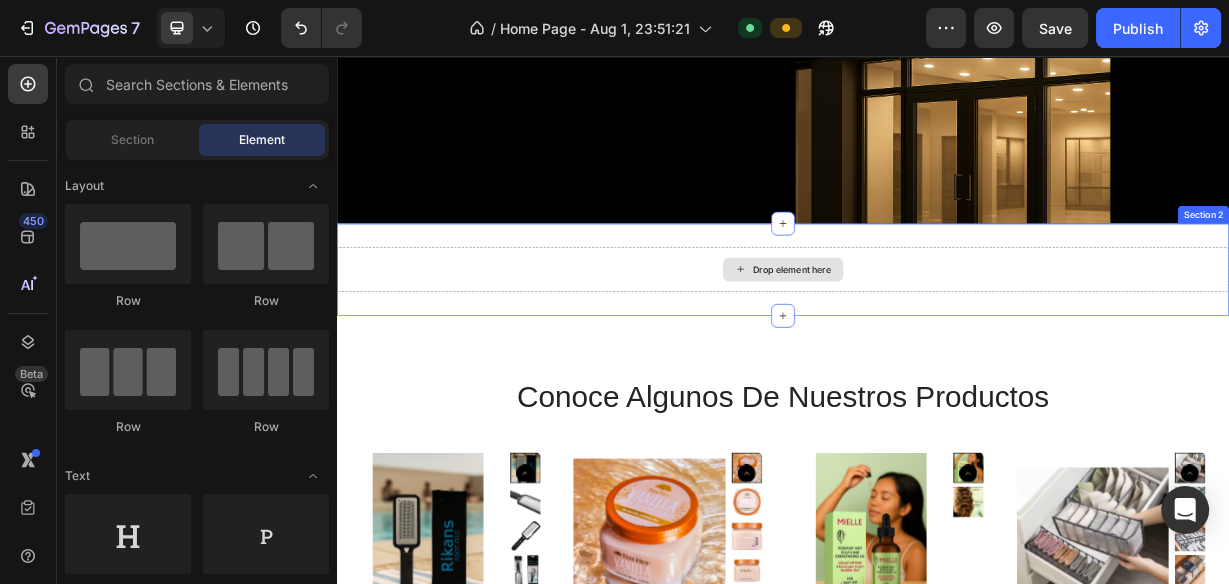 click on "Drop element here" at bounding box center [937, 343] 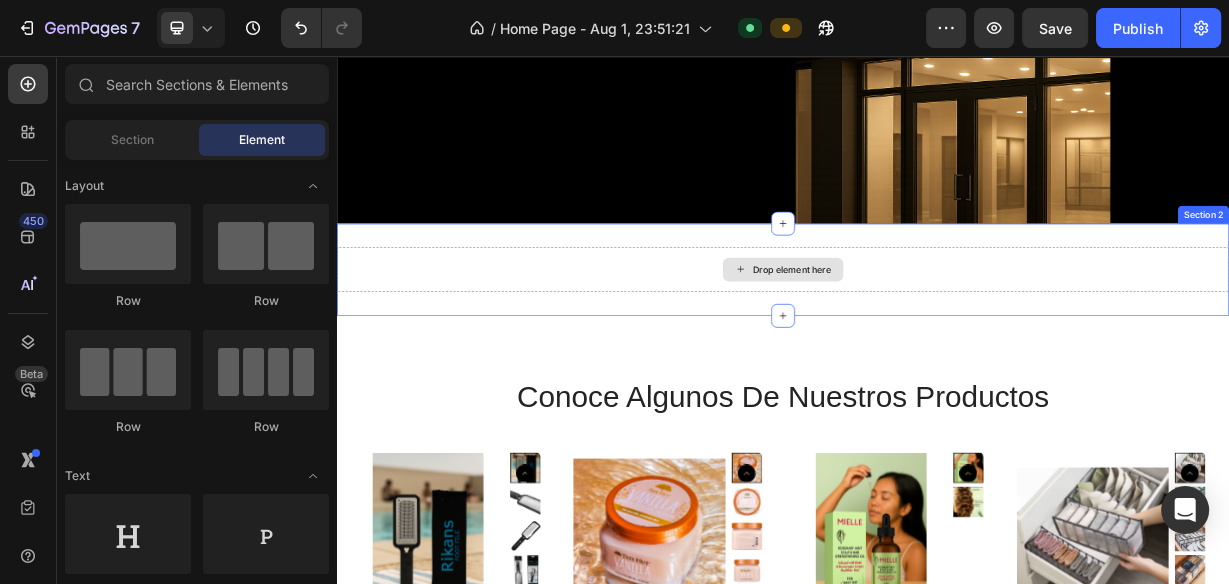 click on "Drop element here" at bounding box center (937, 343) 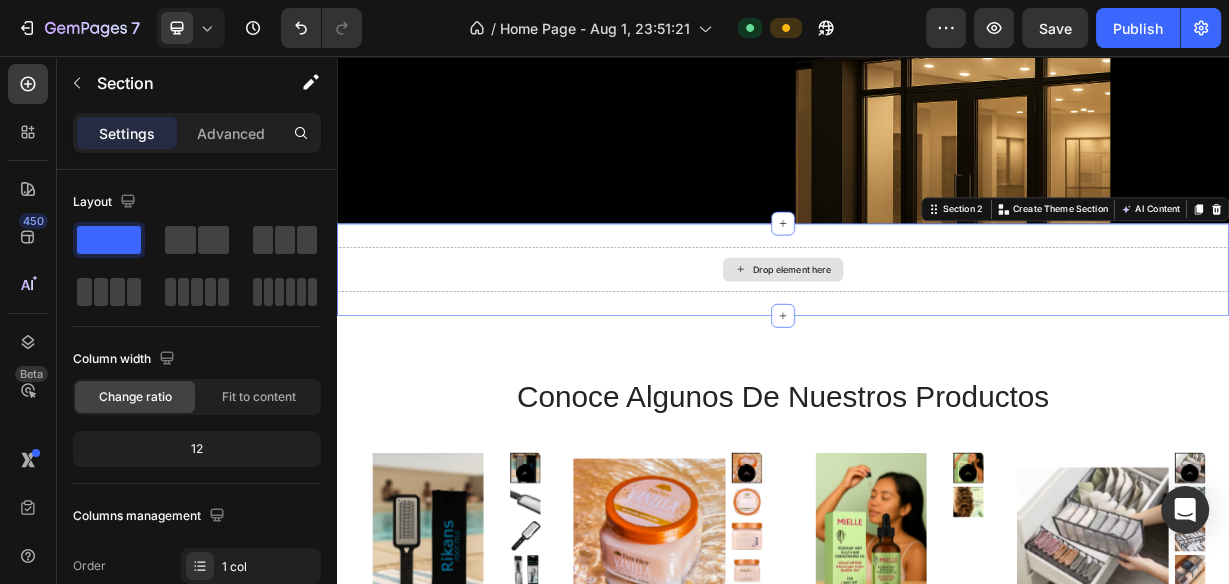 click on "Drop element here" at bounding box center [937, 343] 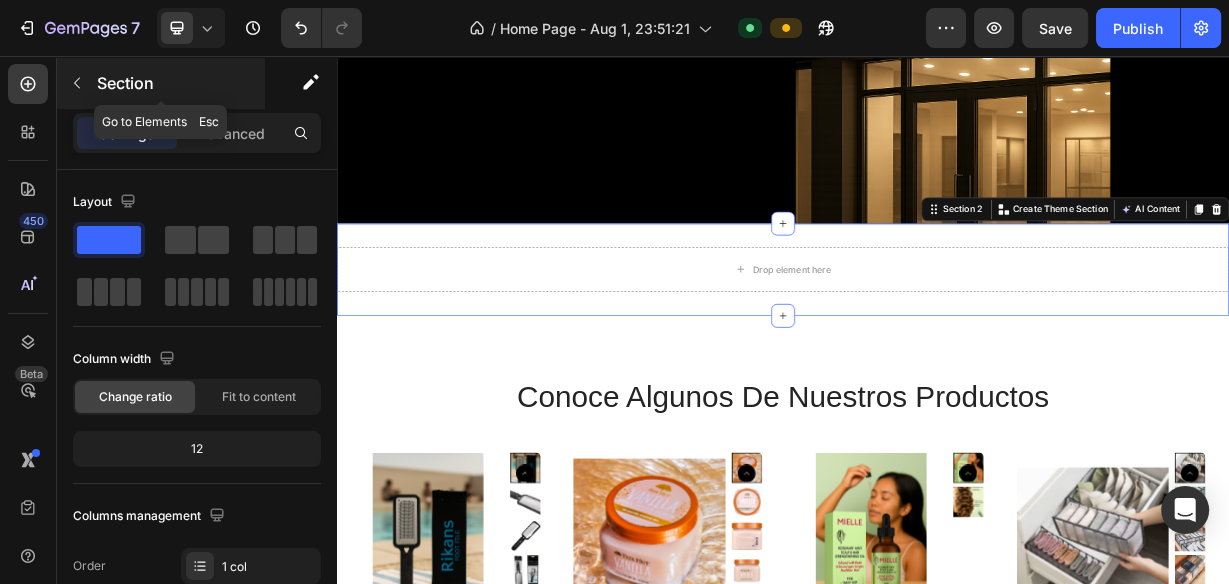 click on "Section" at bounding box center (179, 83) 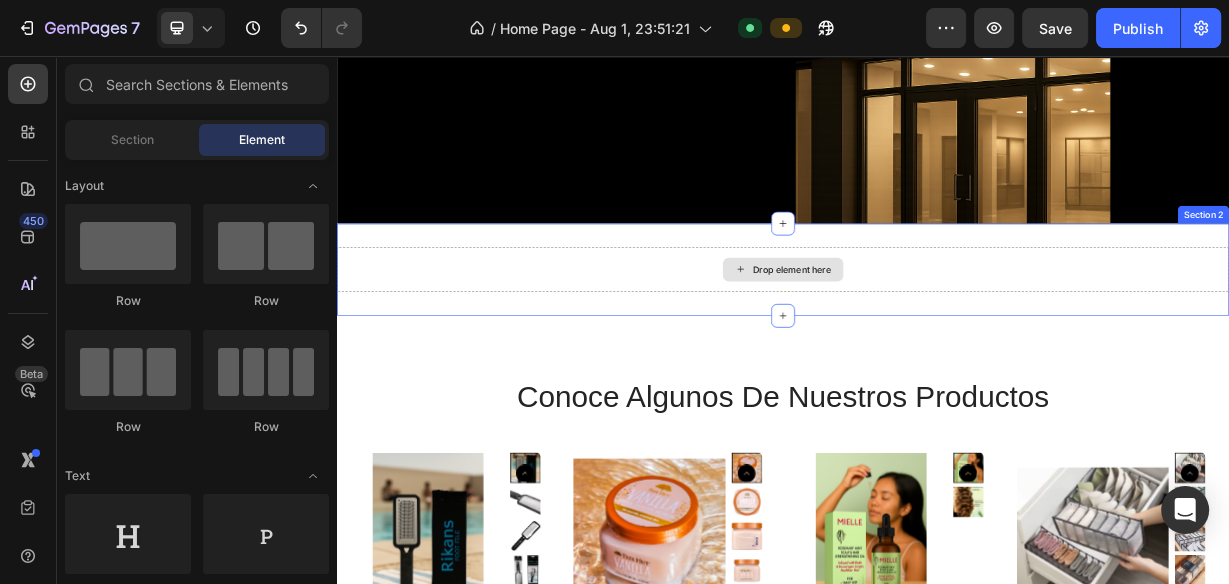 click on "Drop element here" at bounding box center (937, 343) 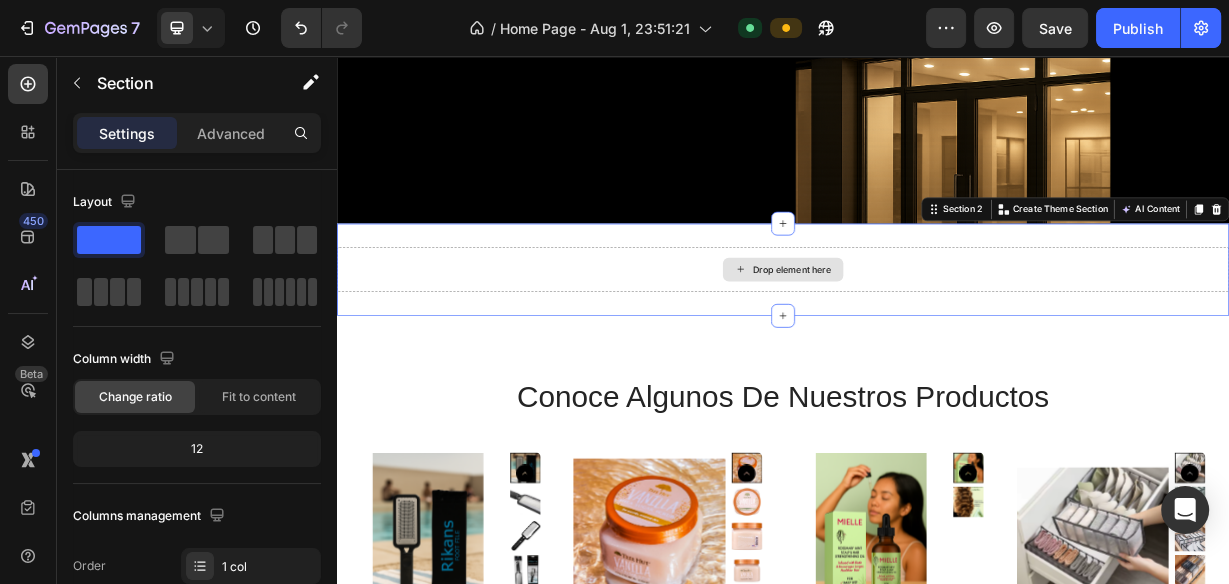 click on "Drop element here" at bounding box center (937, 343) 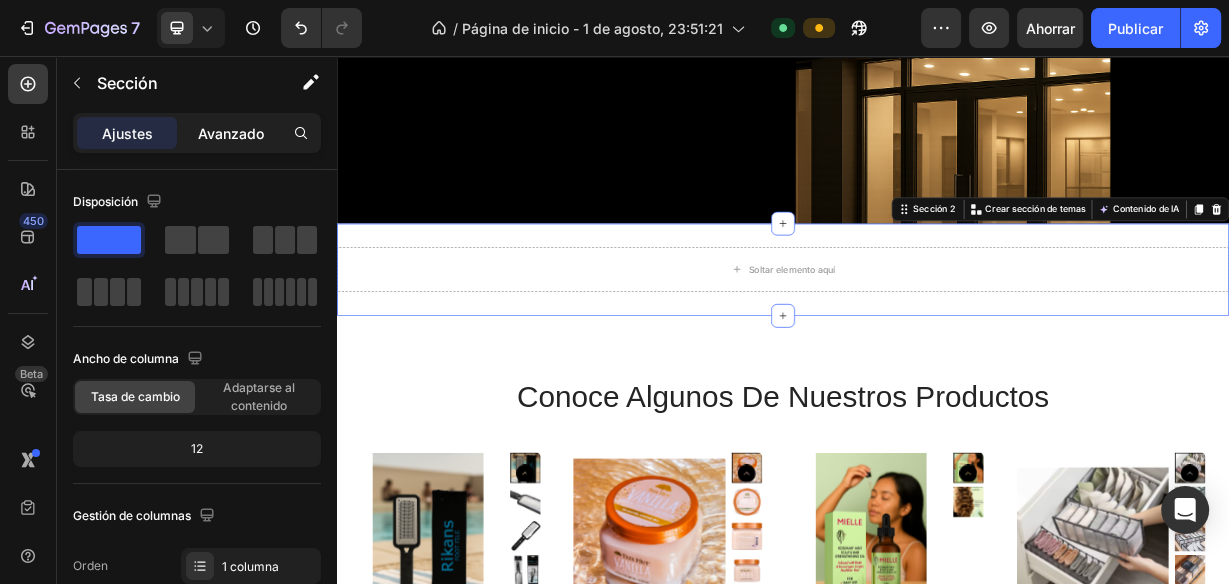 click on "Avanzado" at bounding box center [231, 133] 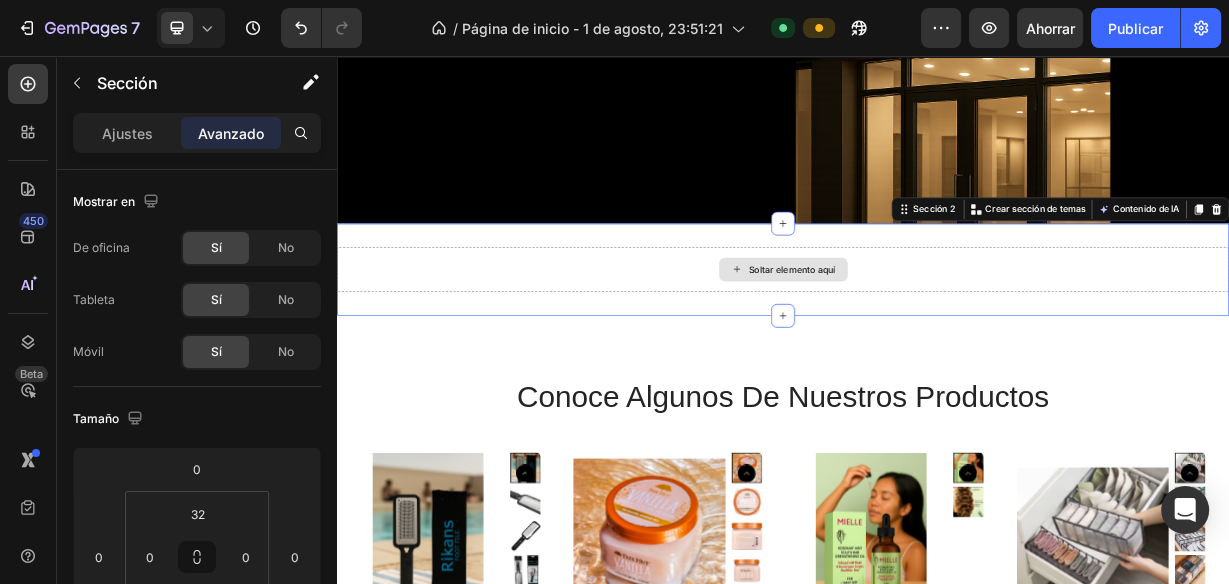 click on "Soltar elemento aquí" at bounding box center [937, 343] 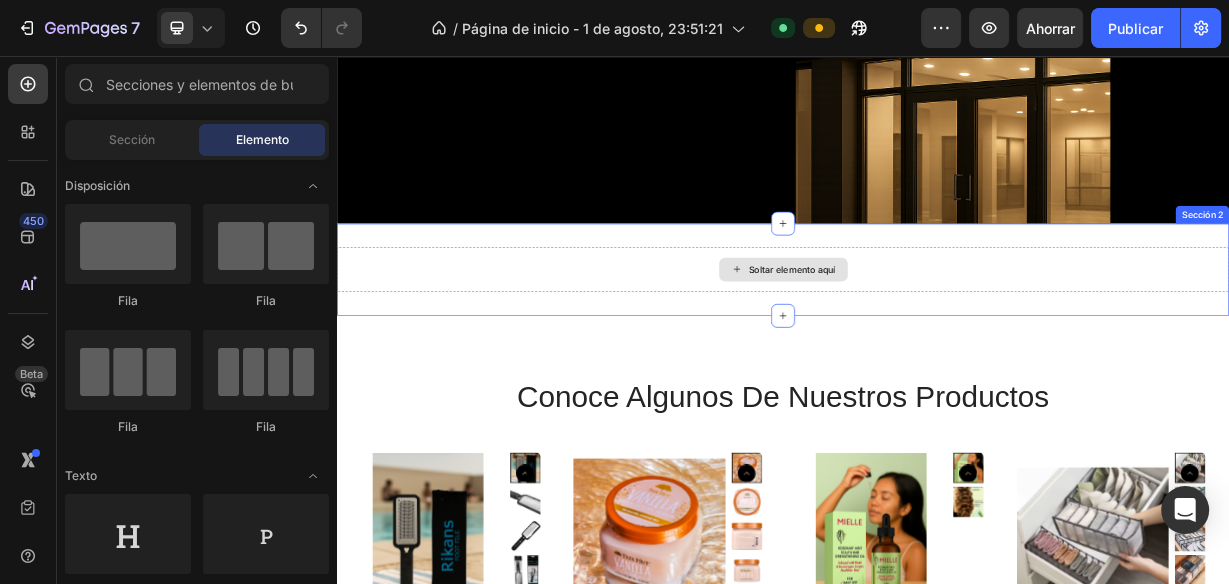 click on "Soltar elemento aquí" at bounding box center [937, 343] 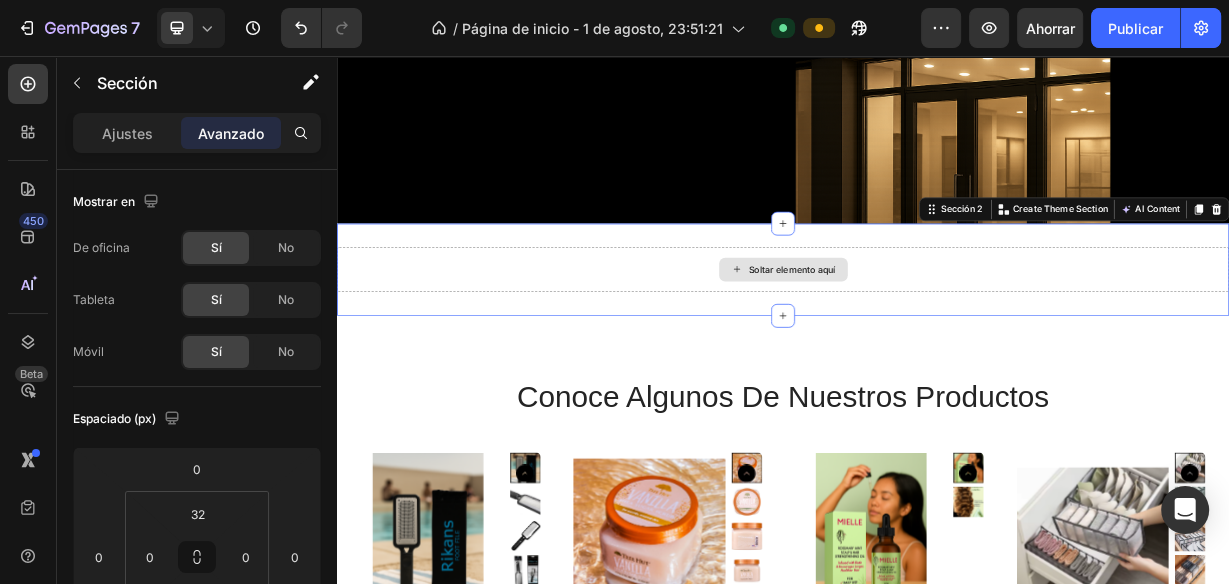 click on "Soltar elemento aquí" at bounding box center [937, 343] 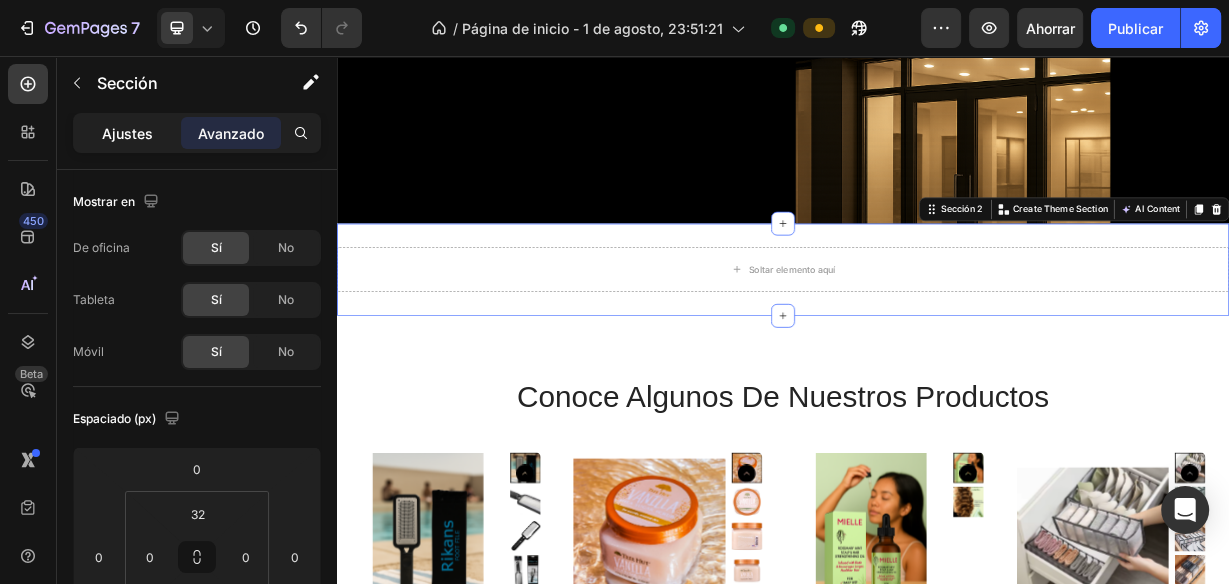 click on "Ajustes" at bounding box center [127, 133] 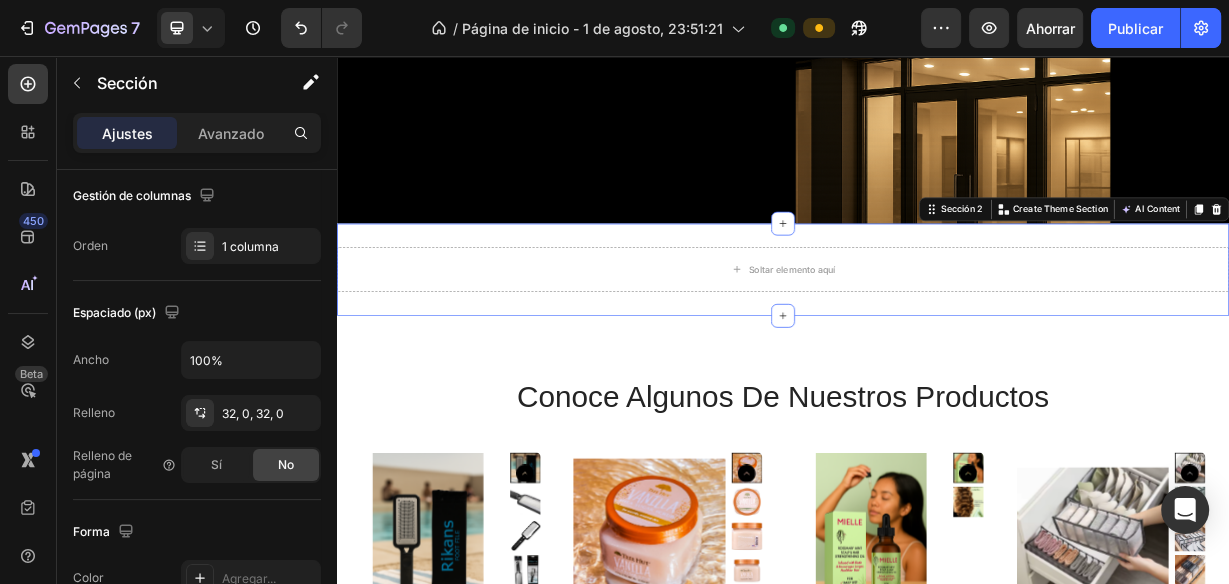 scroll, scrollTop: 0, scrollLeft: 0, axis: both 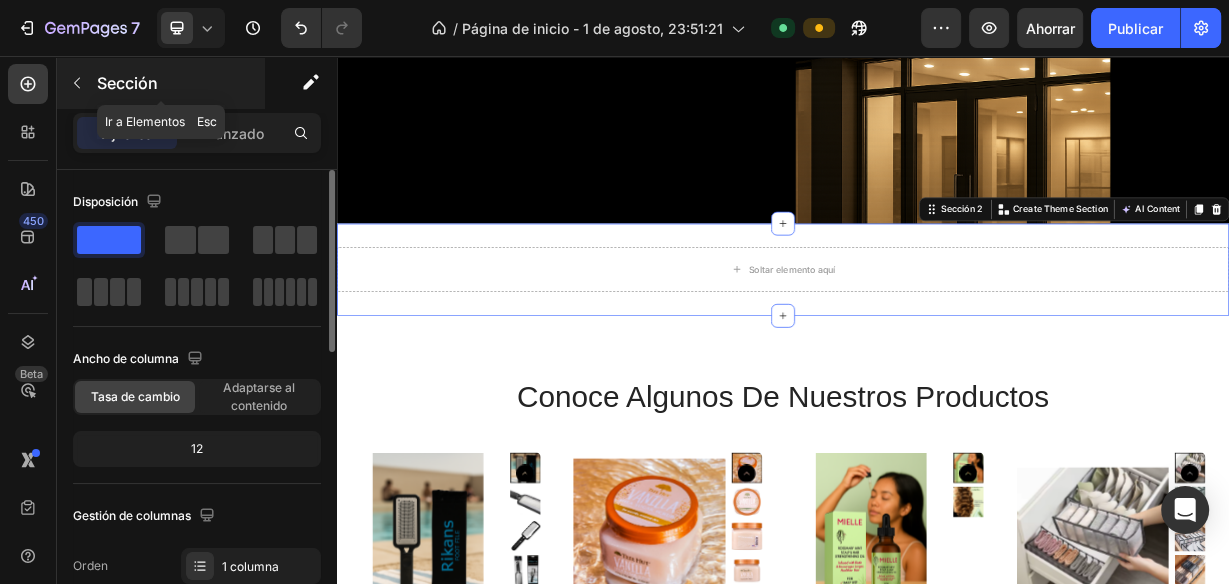 click 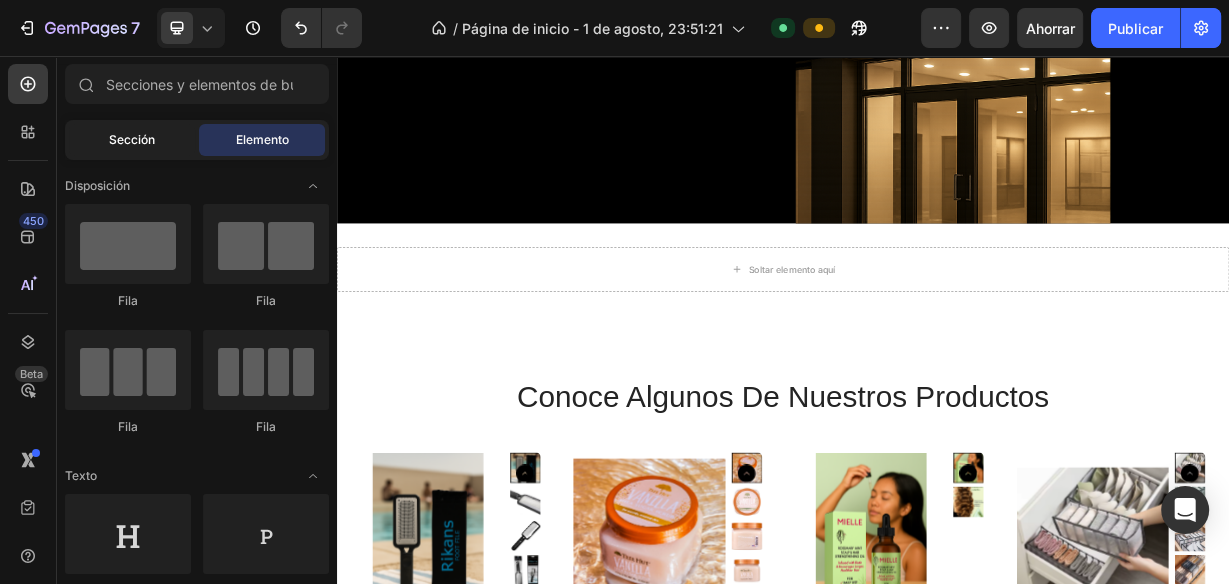 click on "Sección" 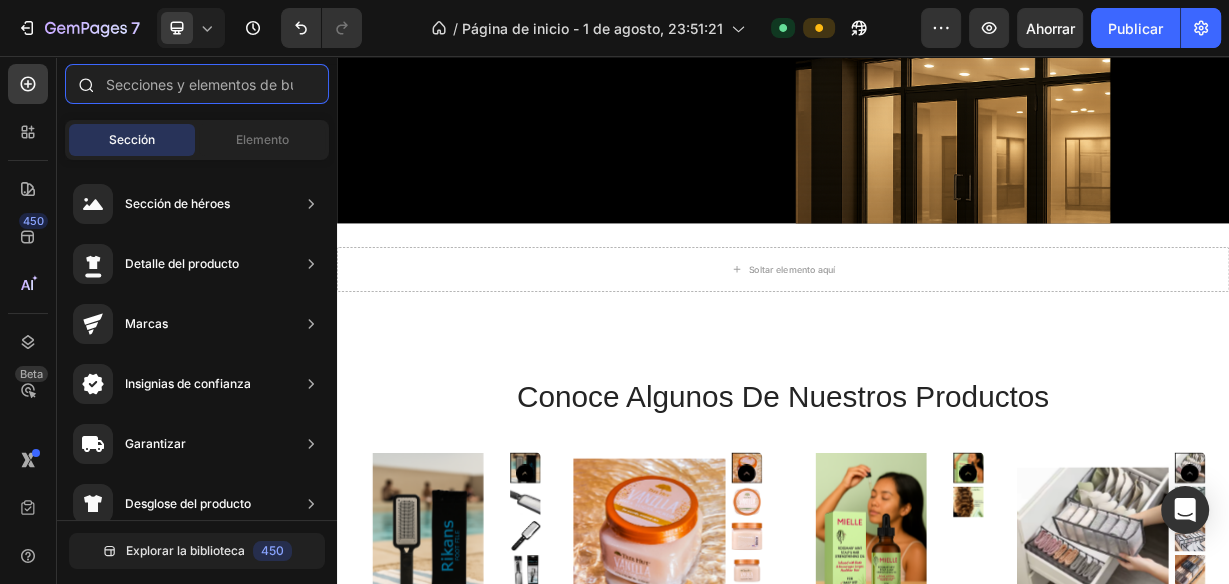drag, startPoint x: 179, startPoint y: 92, endPoint x: 191, endPoint y: 96, distance: 12.649111 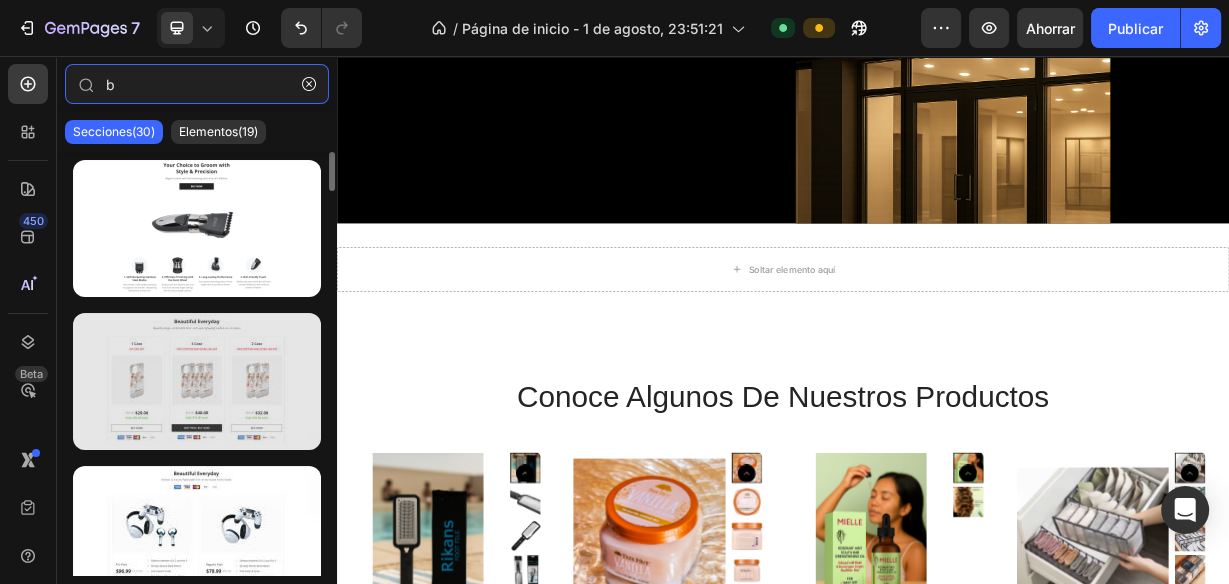 scroll, scrollTop: 160, scrollLeft: 0, axis: vertical 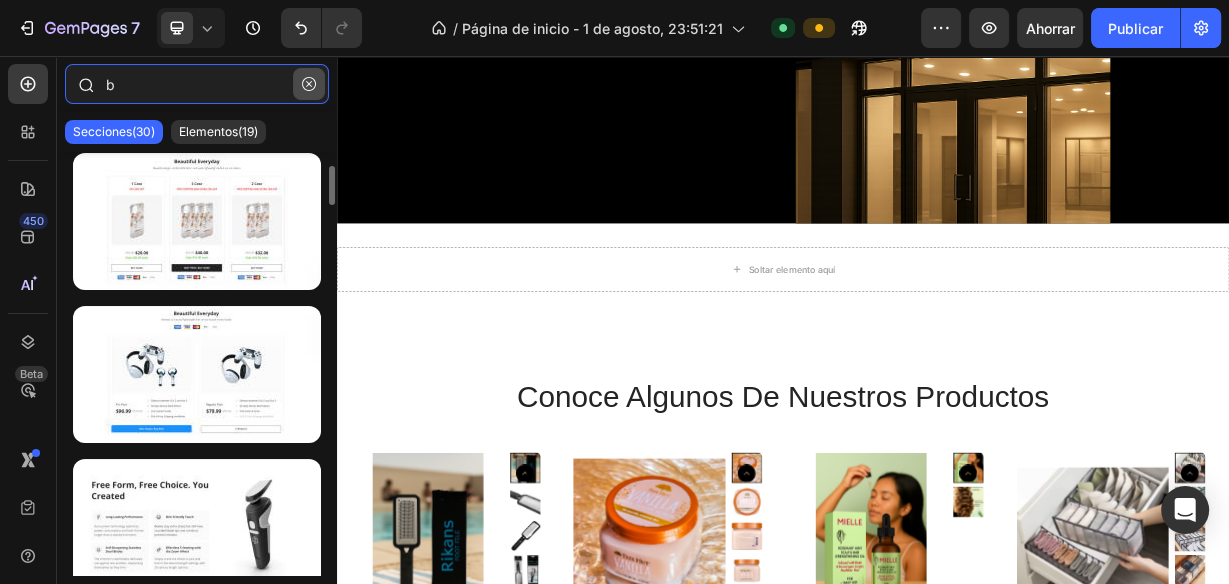 type on "b" 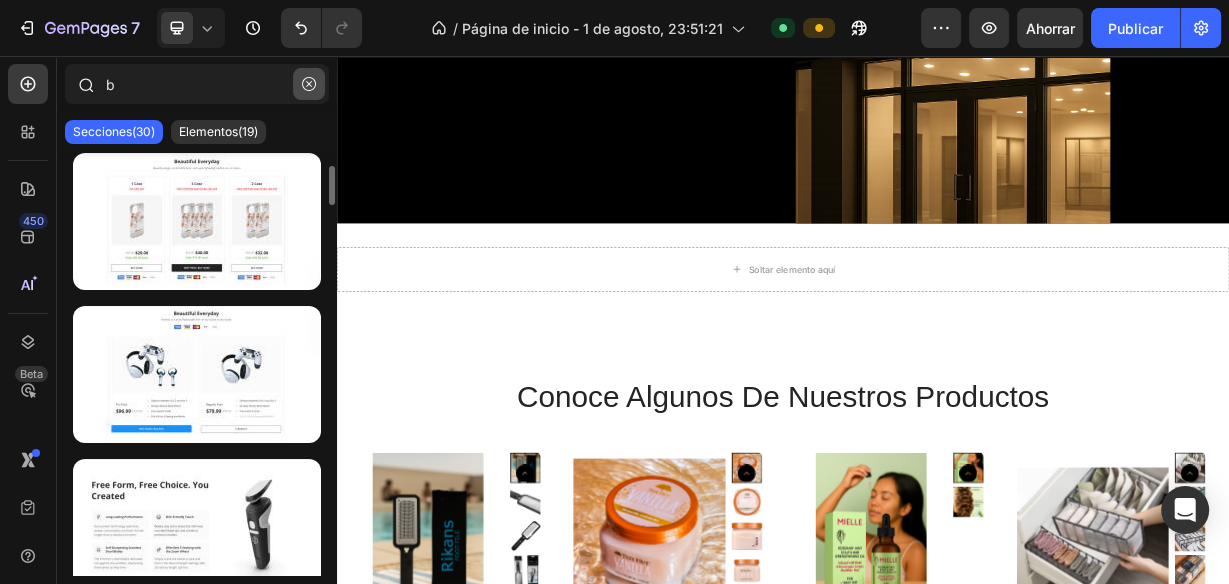 click 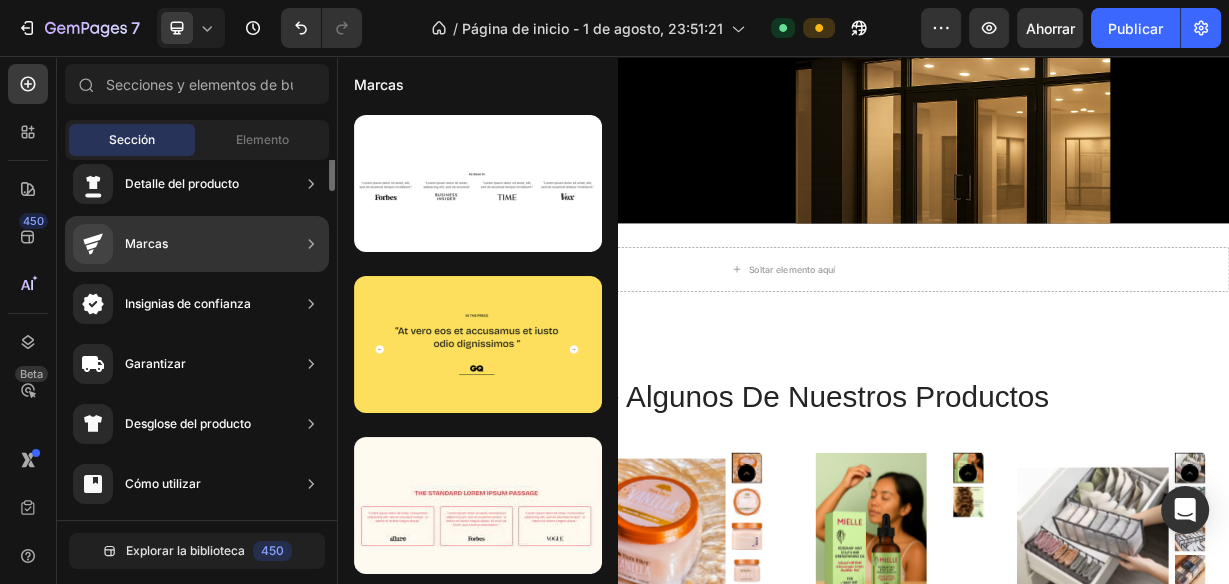 scroll, scrollTop: 0, scrollLeft: 0, axis: both 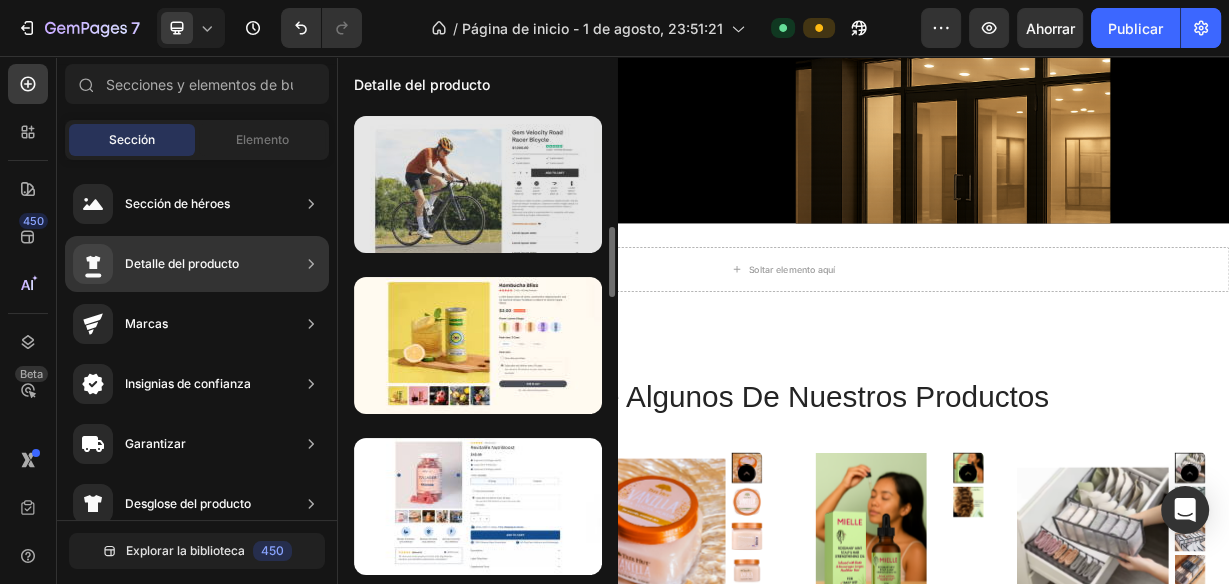 click at bounding box center (478, 184) 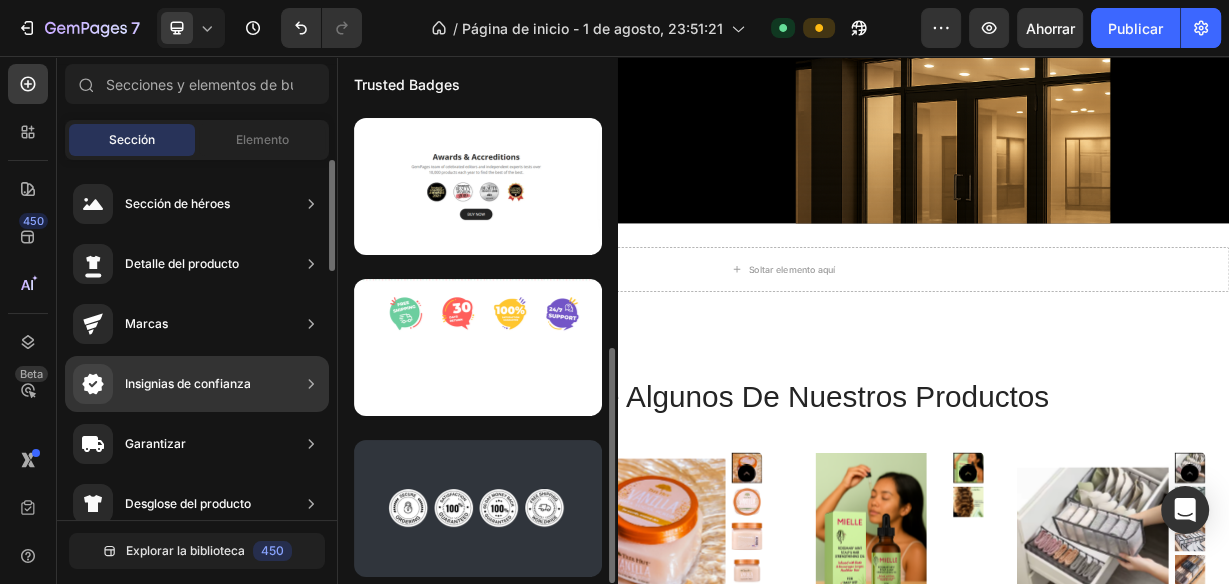 scroll, scrollTop: 480, scrollLeft: 0, axis: vertical 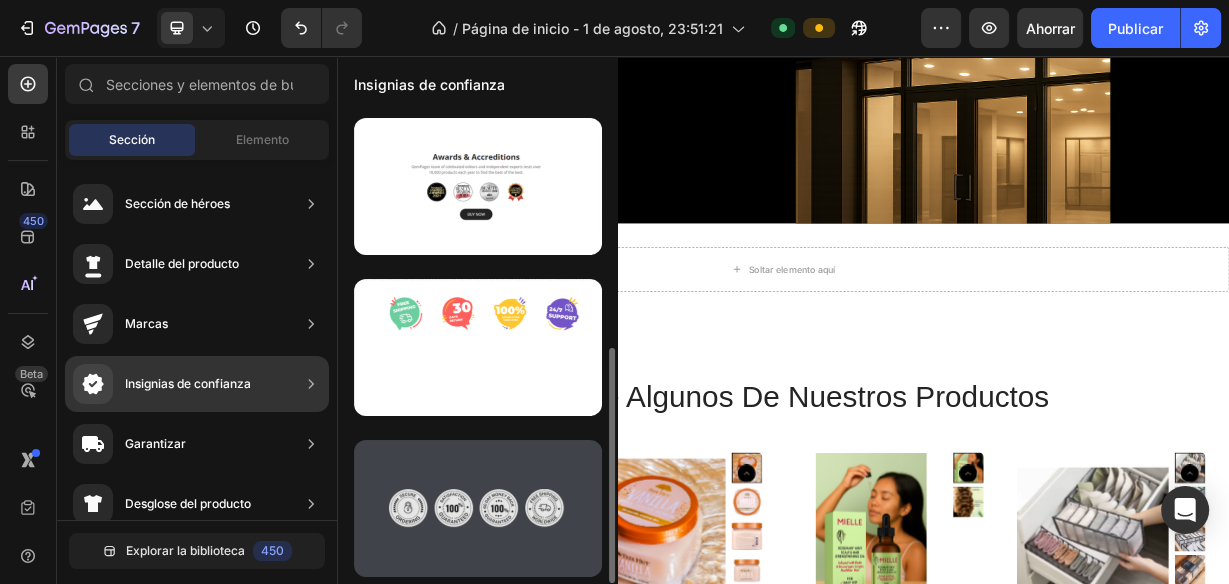 click at bounding box center (478, 508) 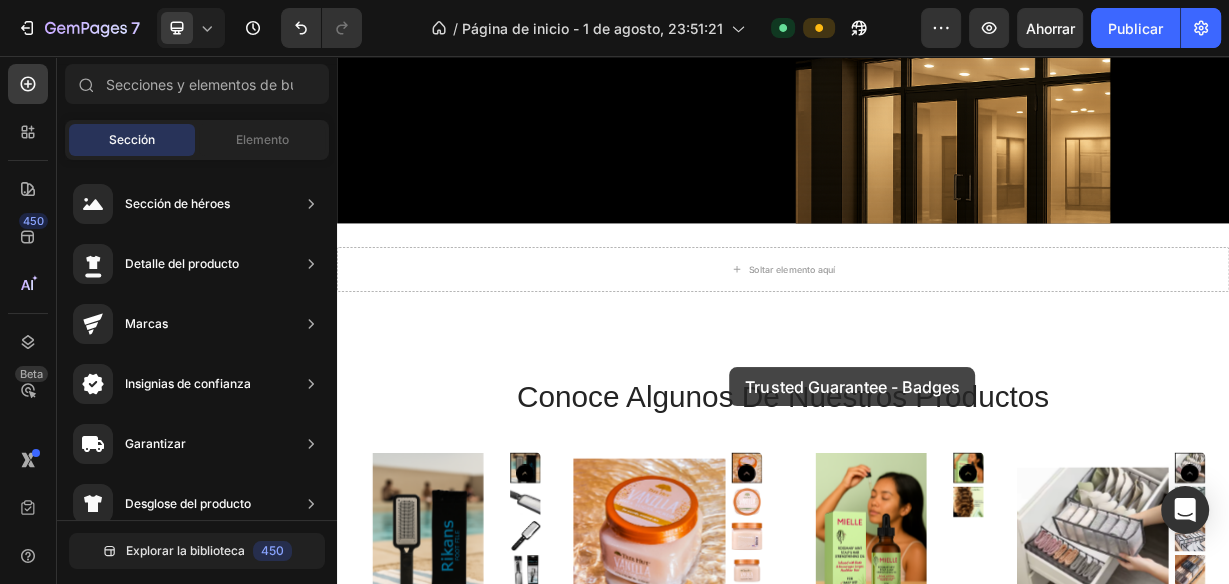 drag, startPoint x: 781, startPoint y: 595, endPoint x: 888, endPoint y: 436, distance: 191.65073 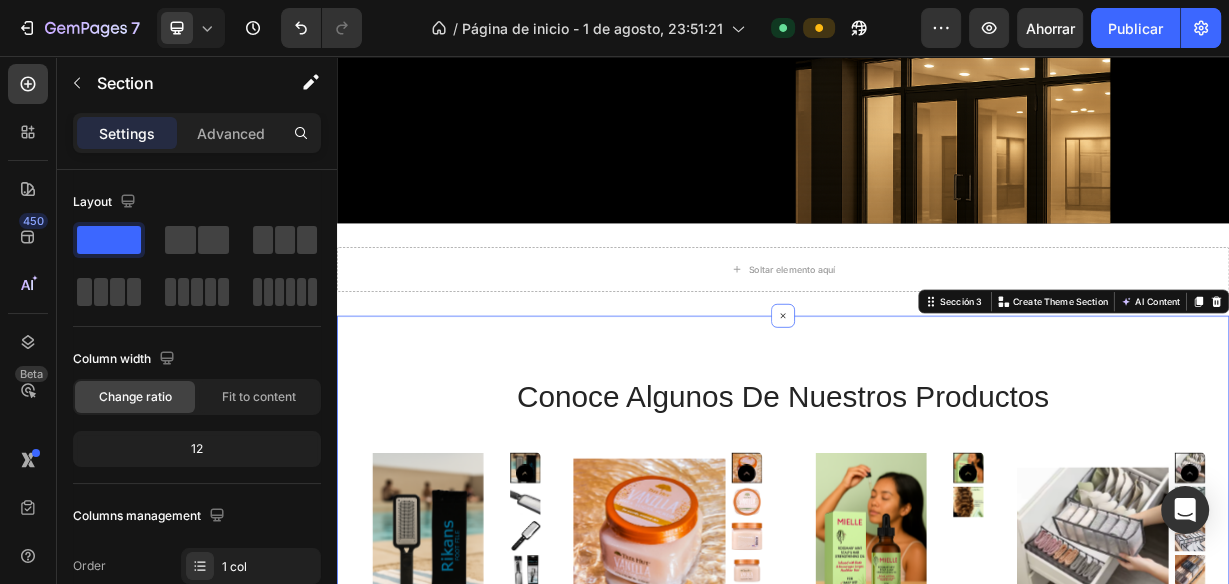 drag, startPoint x: 888, startPoint y: 436, endPoint x: 903, endPoint y: 345, distance: 92.22798 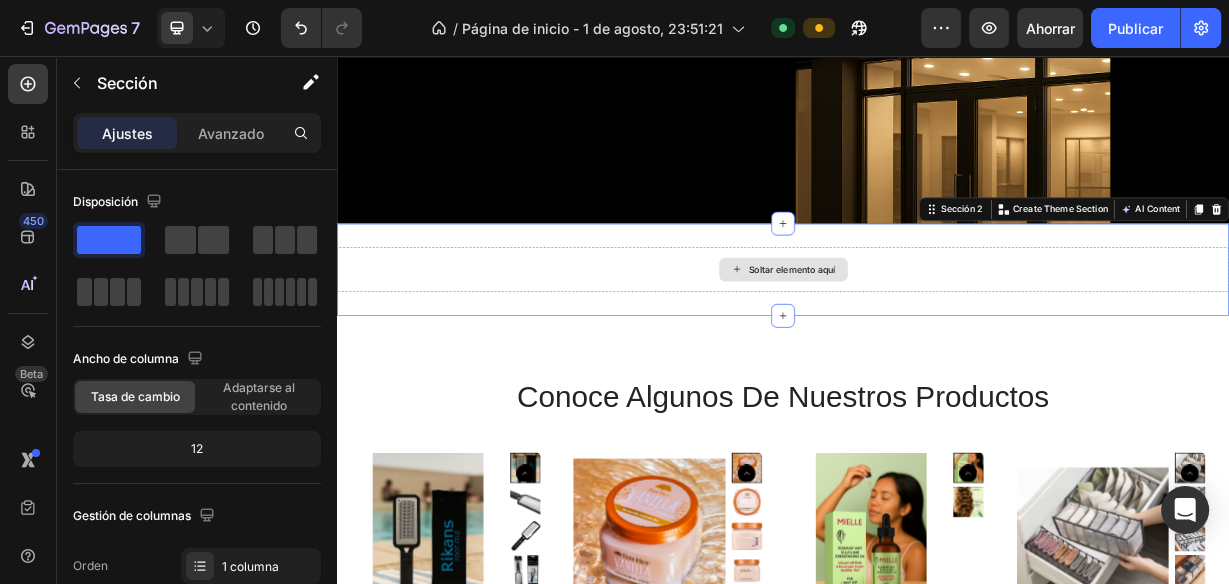 click on "Soltar elemento aquí" at bounding box center (937, 343) 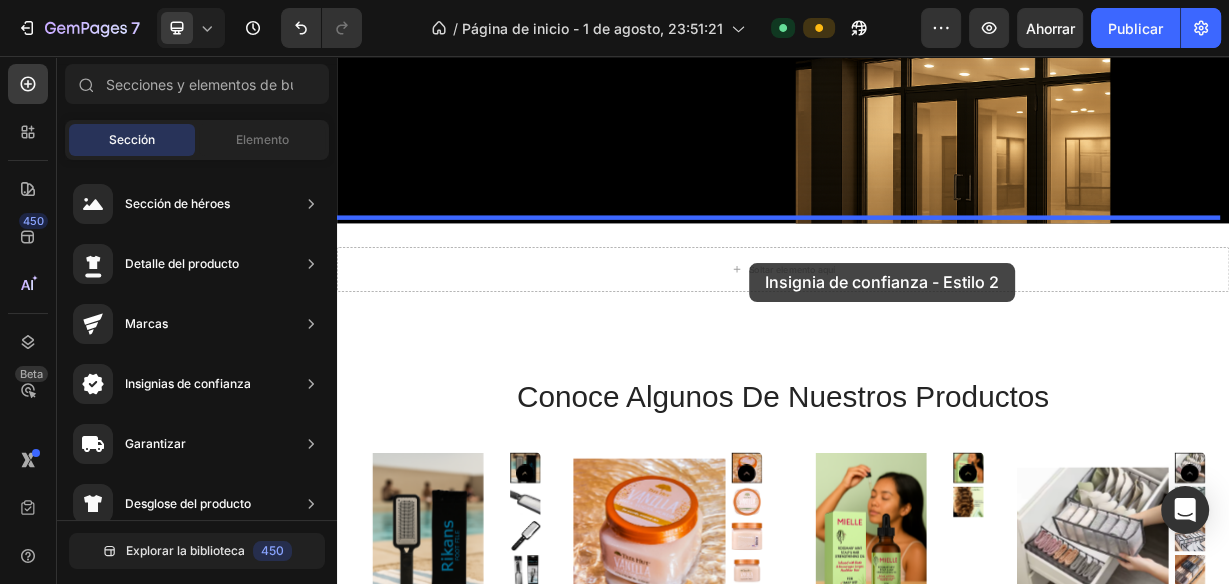drag, startPoint x: 847, startPoint y: 246, endPoint x: 891, endPoint y: 334, distance: 98.38699 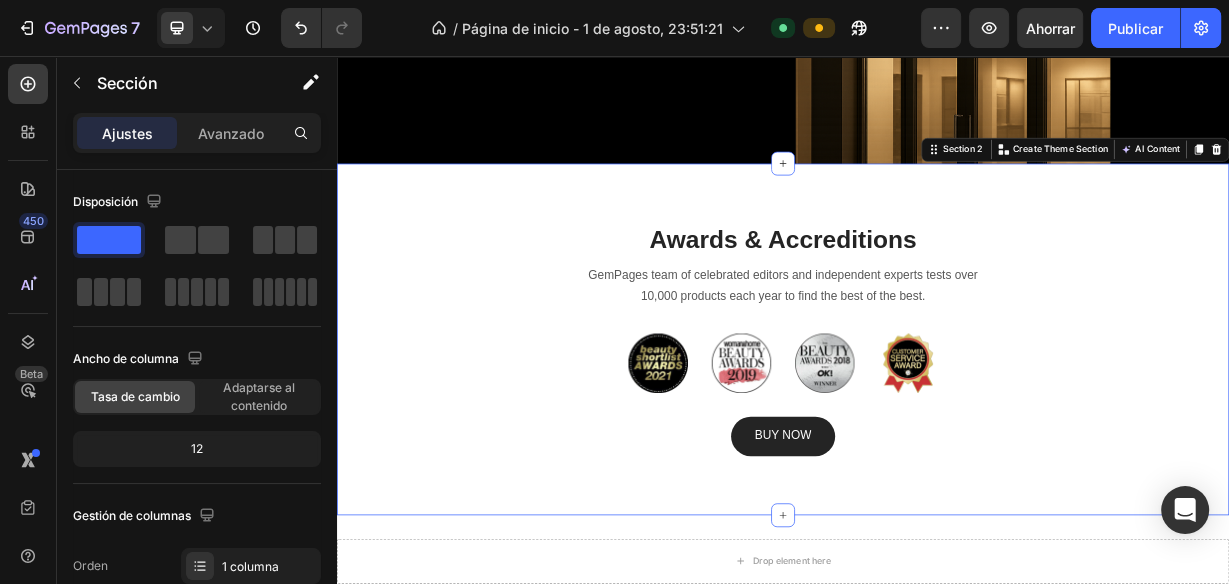 scroll, scrollTop: 880, scrollLeft: 0, axis: vertical 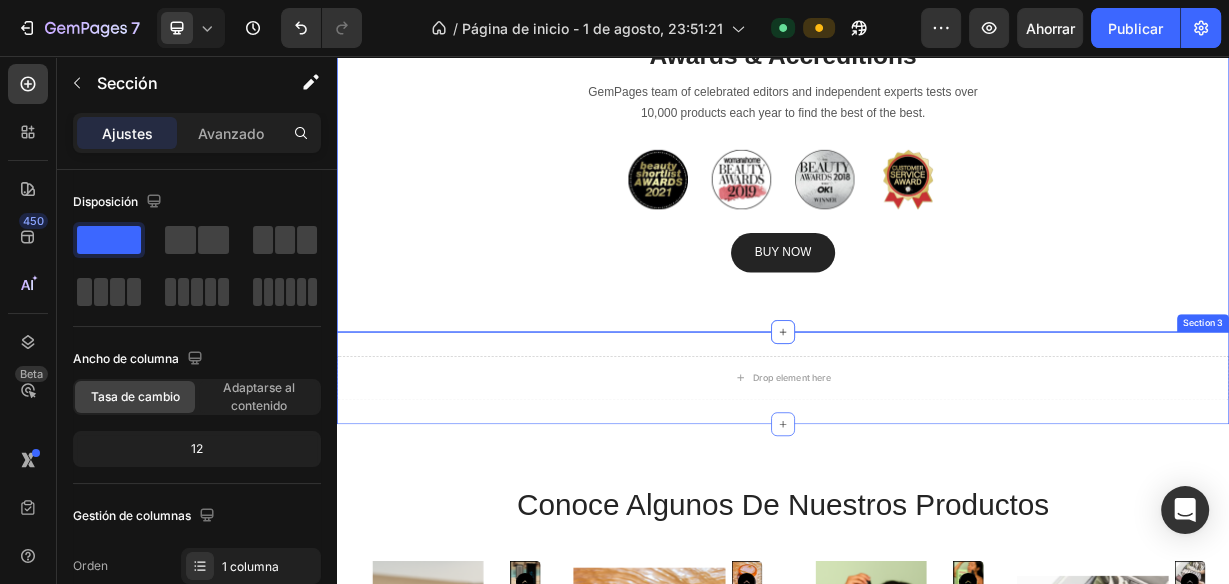 click on "Awards & Accreditions Heading GemPages team of celebrated editors and independent experts tests over 10,000 products each year to find the best of the best. Text block Image Image Image Image Row BUY NOW Button Row Section 2 You can create reusable sections Create Theme Section AI Content Write with GemAI What would you like to describe here? Tone and Voice Persuasive Product Lima Removedora de Callos para Pies (Grado Quirúrgico) Show more Generate" at bounding box center (937, 189) 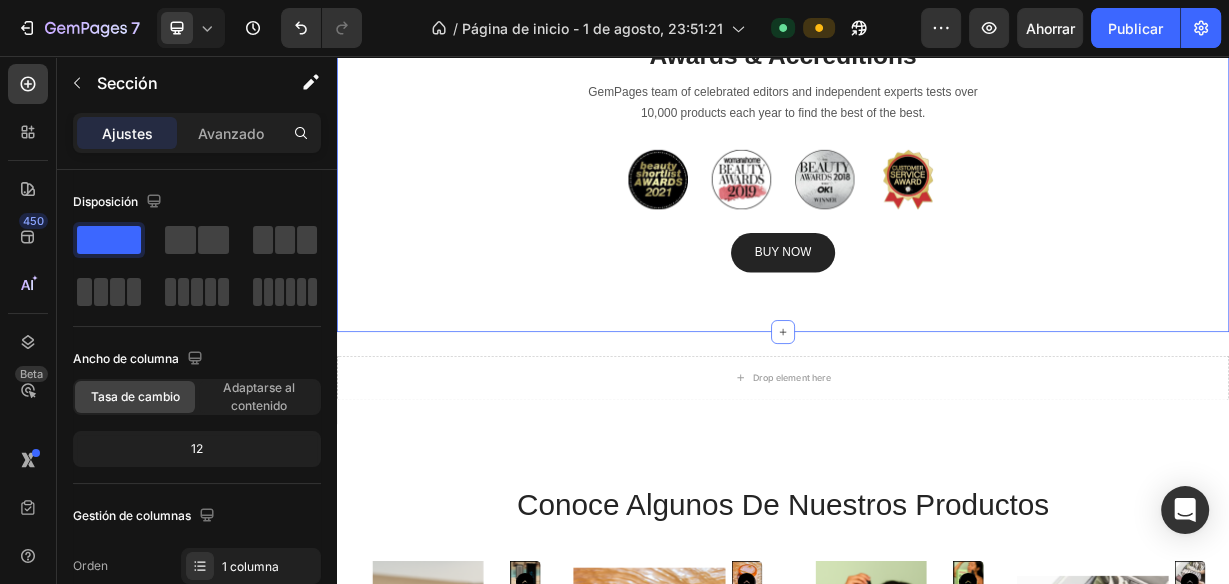 click on "Awards & Accreditions Heading GemPages team of celebrated editors and independent experts tests over 10,000 products each year to find the best of the best. Text block Image Image Image Image Row BUY NOW Button Row Section 2 You can create reusable sections Create Theme Section AI Content Write with GemAI What would you like to describe here? Tone and Voice Persuasive Product Lima Removedora de Callos para Pies (Grado Quirúrgico) Show more Generate" at bounding box center (937, 189) 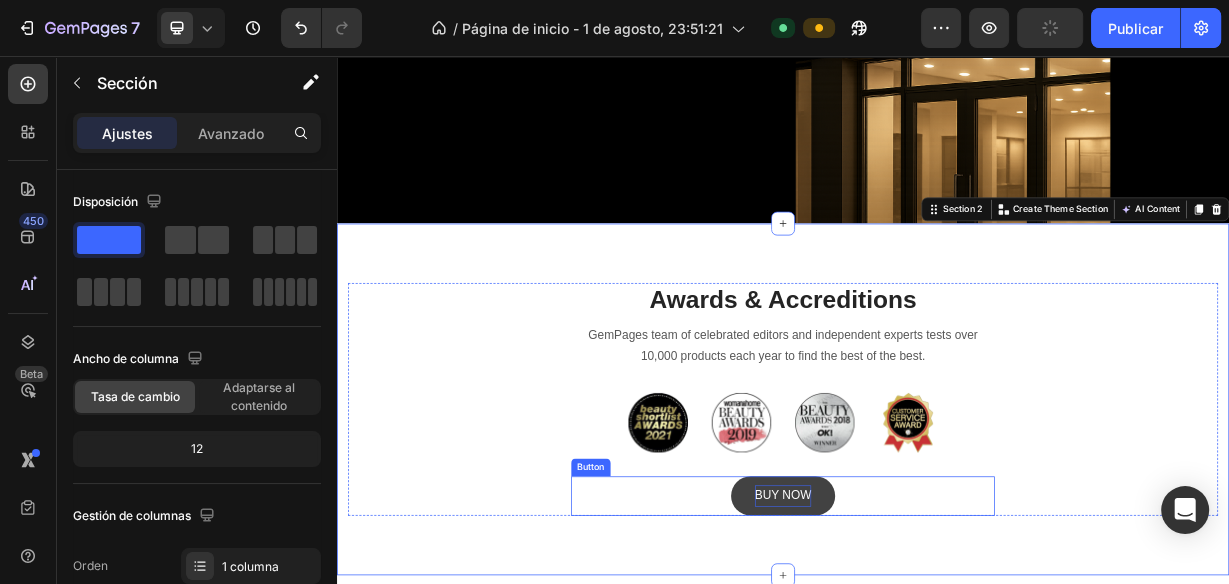 click on "BUY NOW" at bounding box center (937, 647) 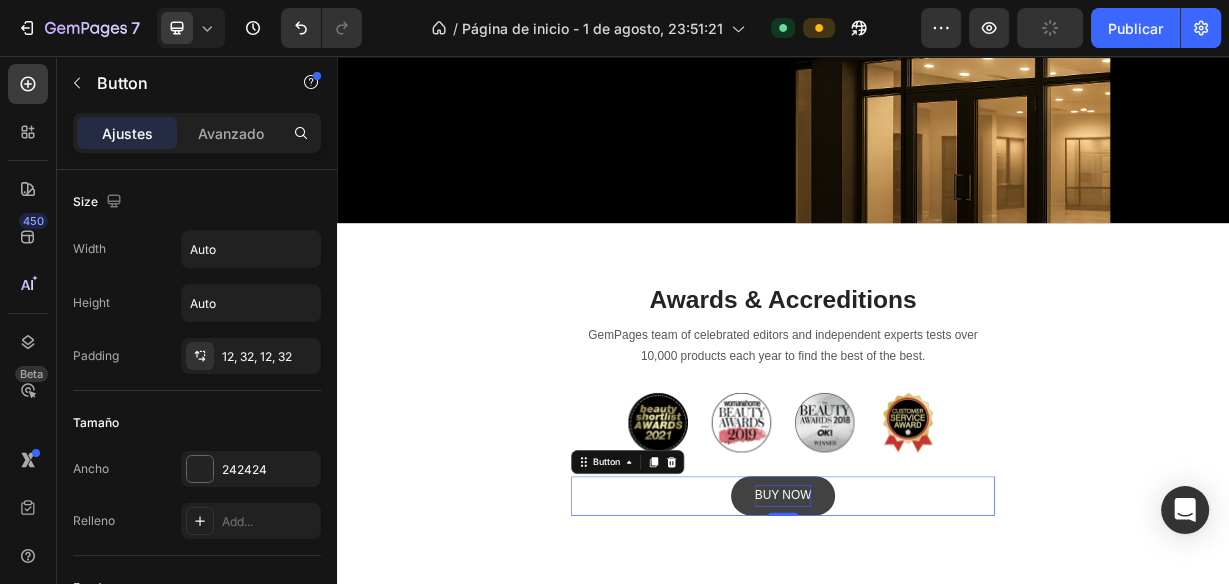 click on "BUY NOW" at bounding box center (937, 647) 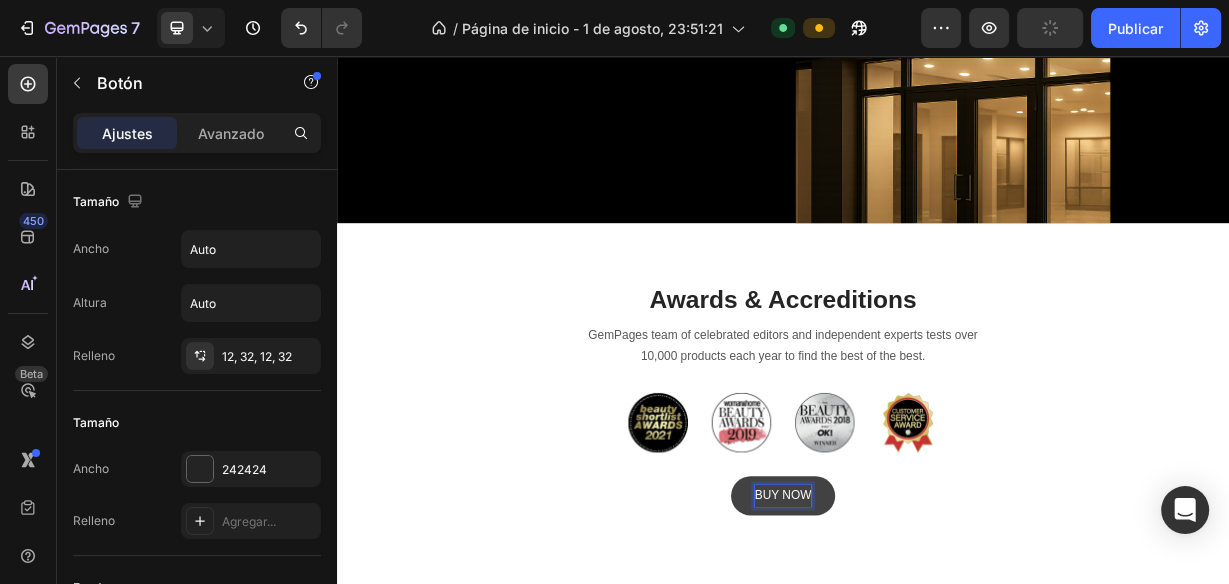 click on "BUY NOW" at bounding box center [937, 647] 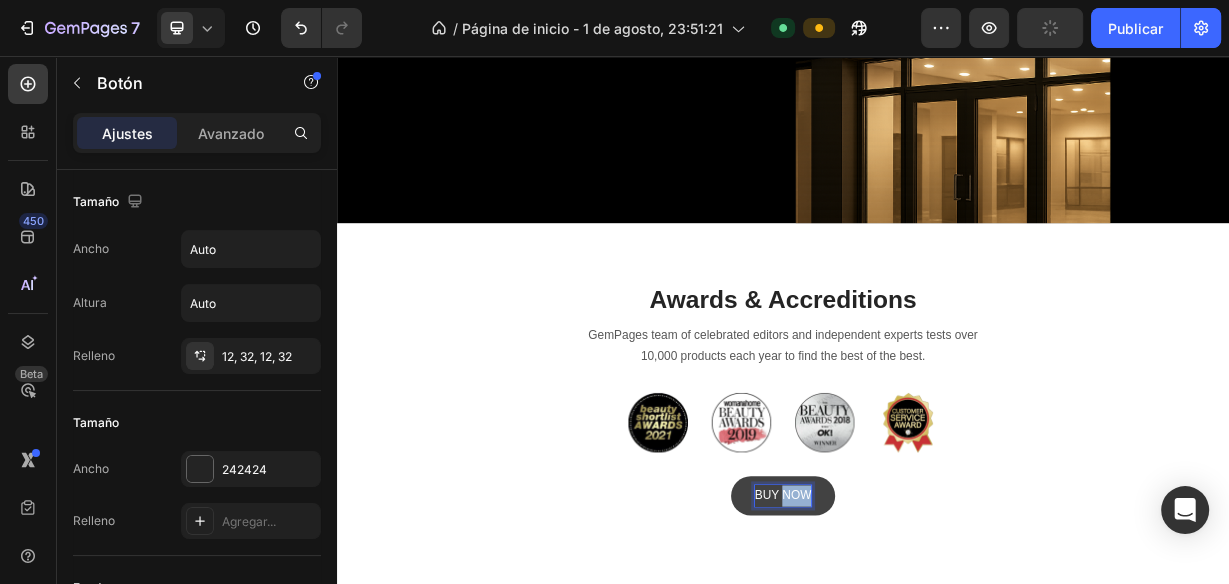 click on "BUY NOW" at bounding box center (937, 647) 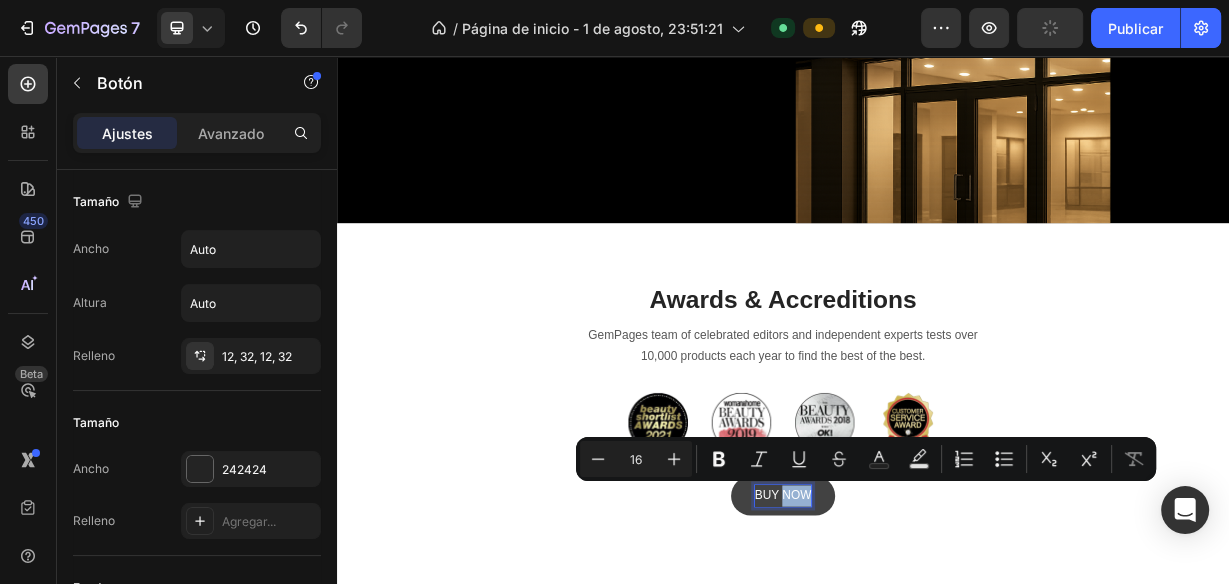 click on "BUY NOW" at bounding box center (937, 647) 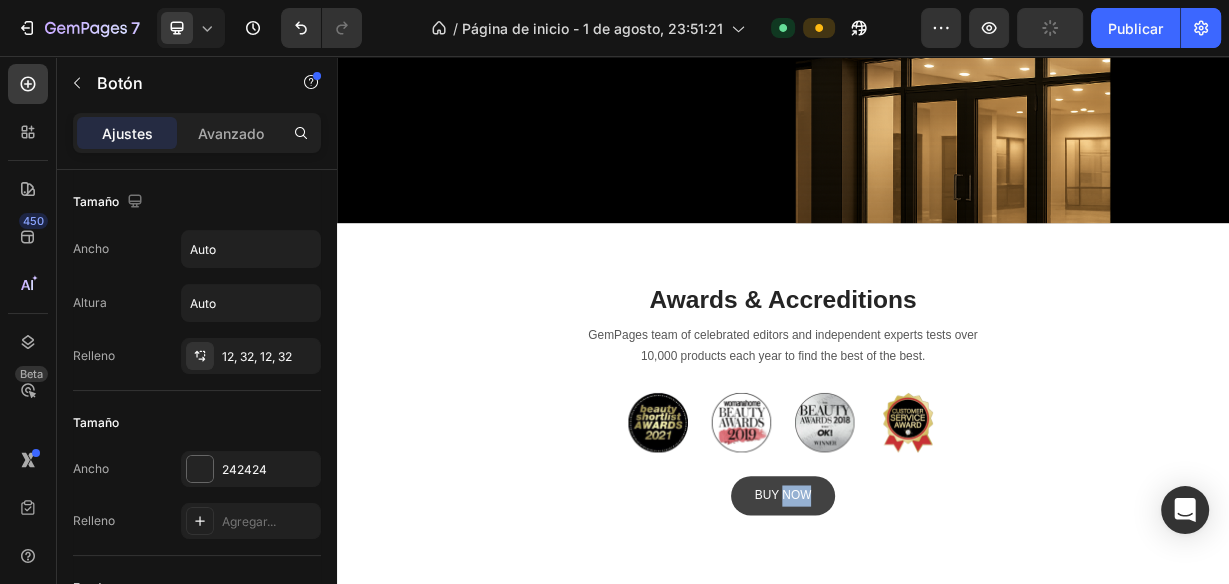 click on "BUY NOW" at bounding box center [937, 647] 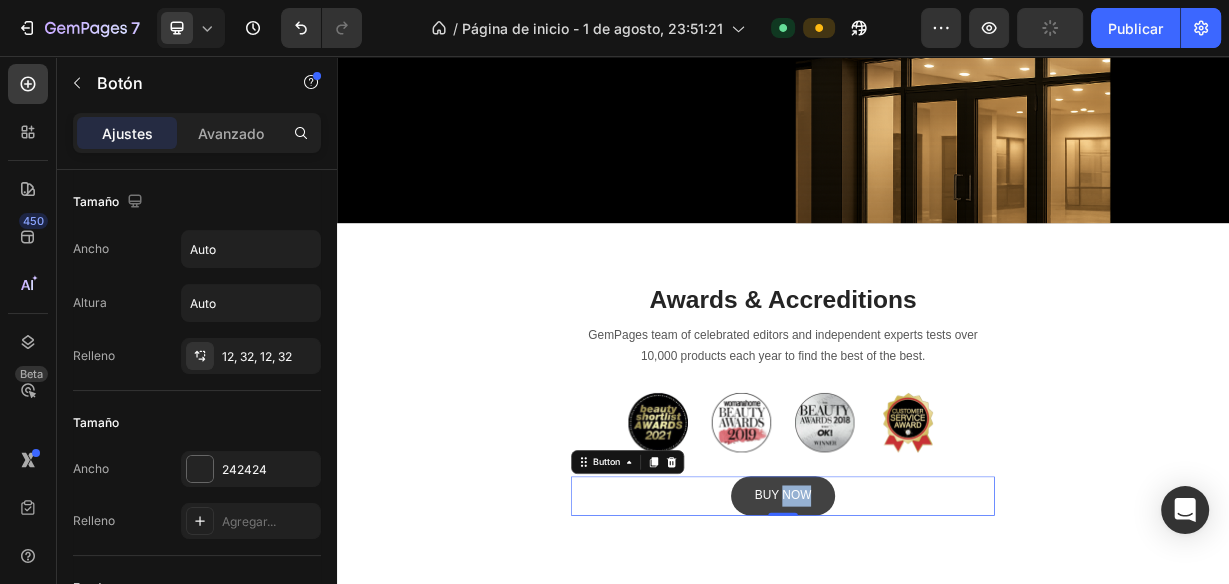 click on "BUY NOW" at bounding box center (937, 647) 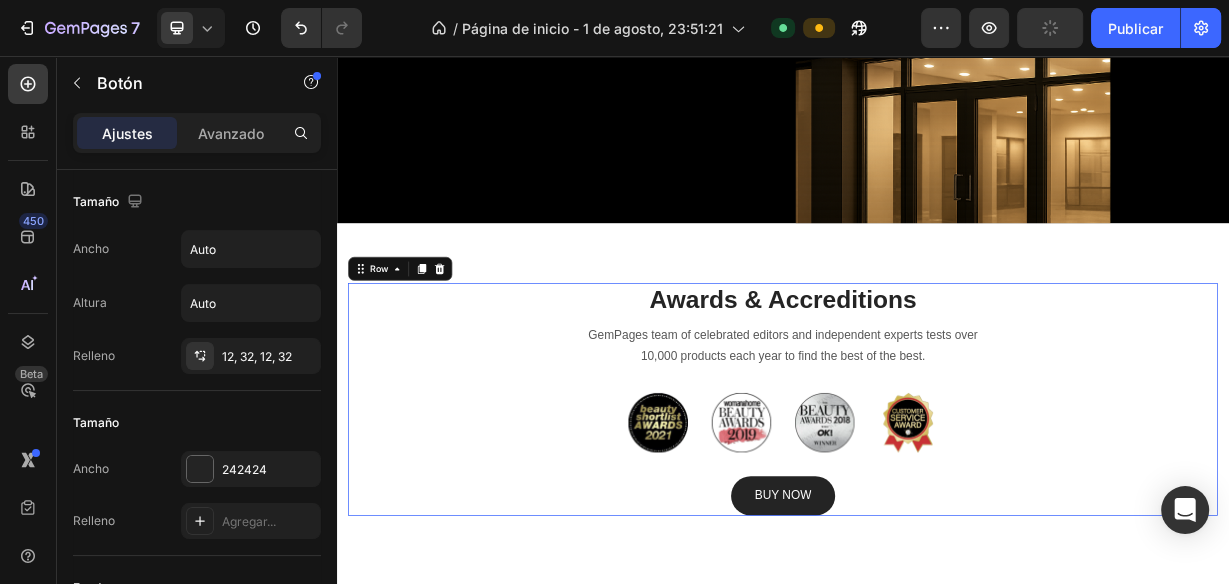 click on "Awards & Accreditions Heading GemPages team of celebrated editors and independent experts tests over 10,000 products each year to find the best of the best. Text block Image Image Image Image Row BUY NOW Button Row   0" at bounding box center [937, 517] 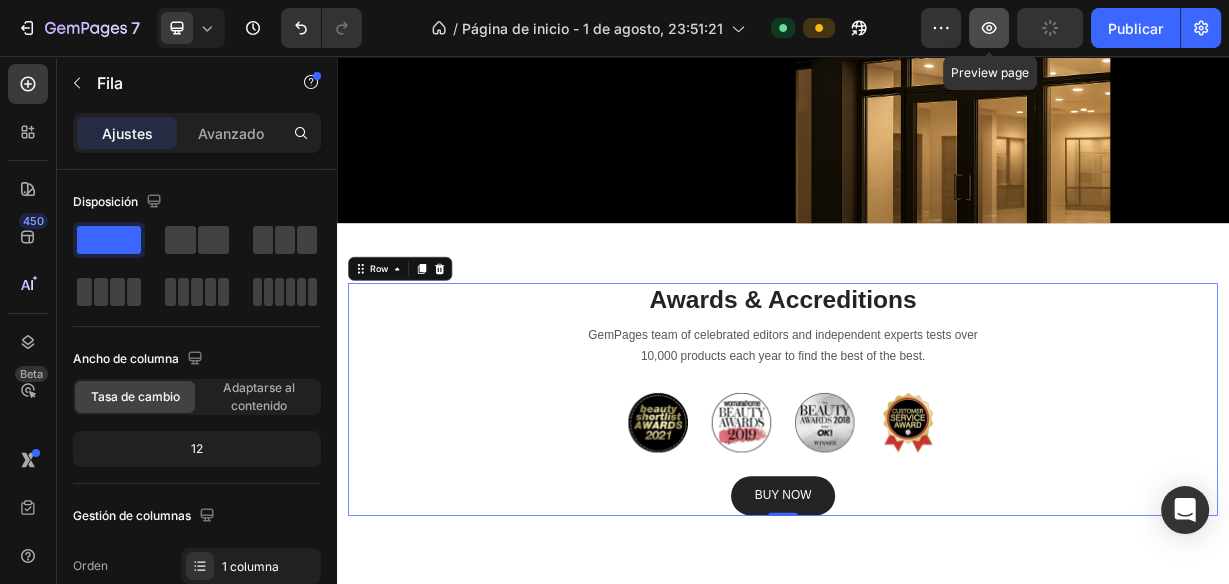 click 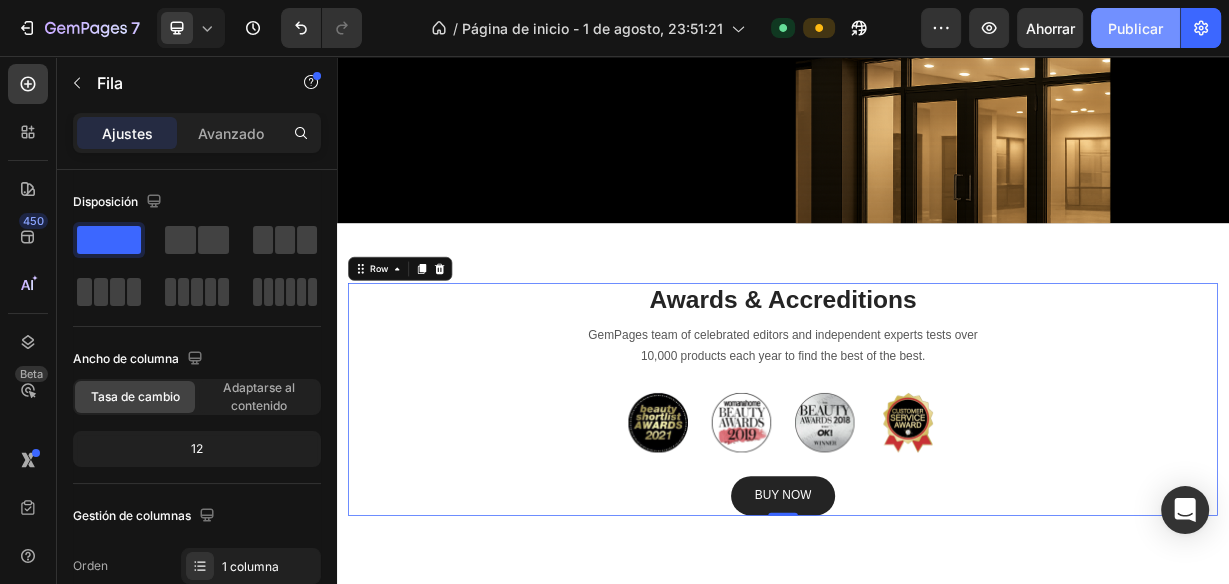 click on "Publicar" at bounding box center (1135, 28) 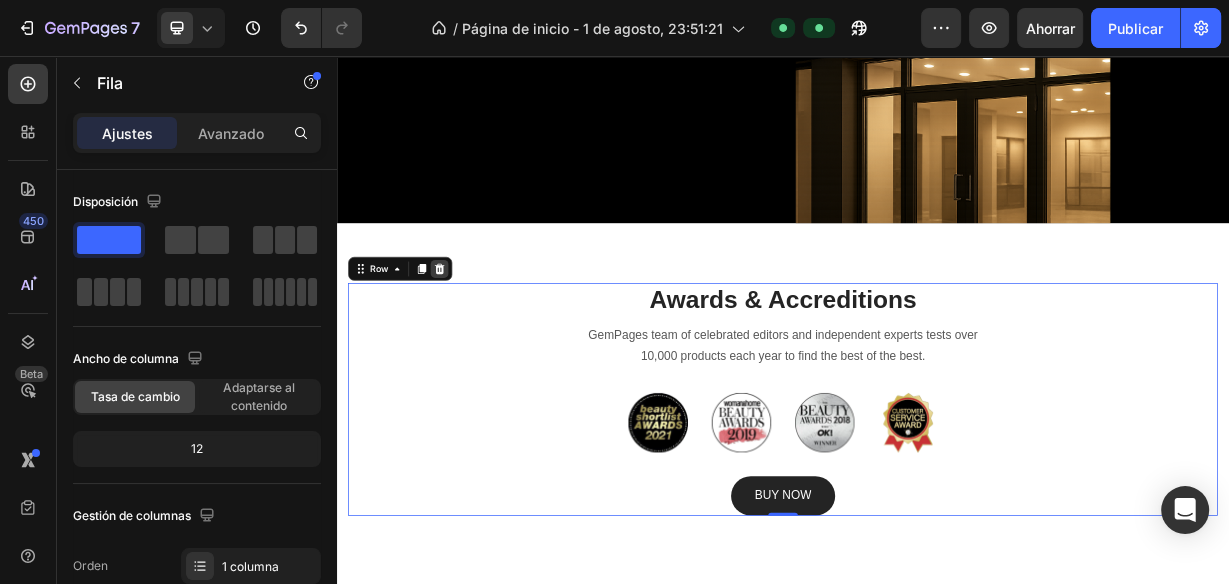 click 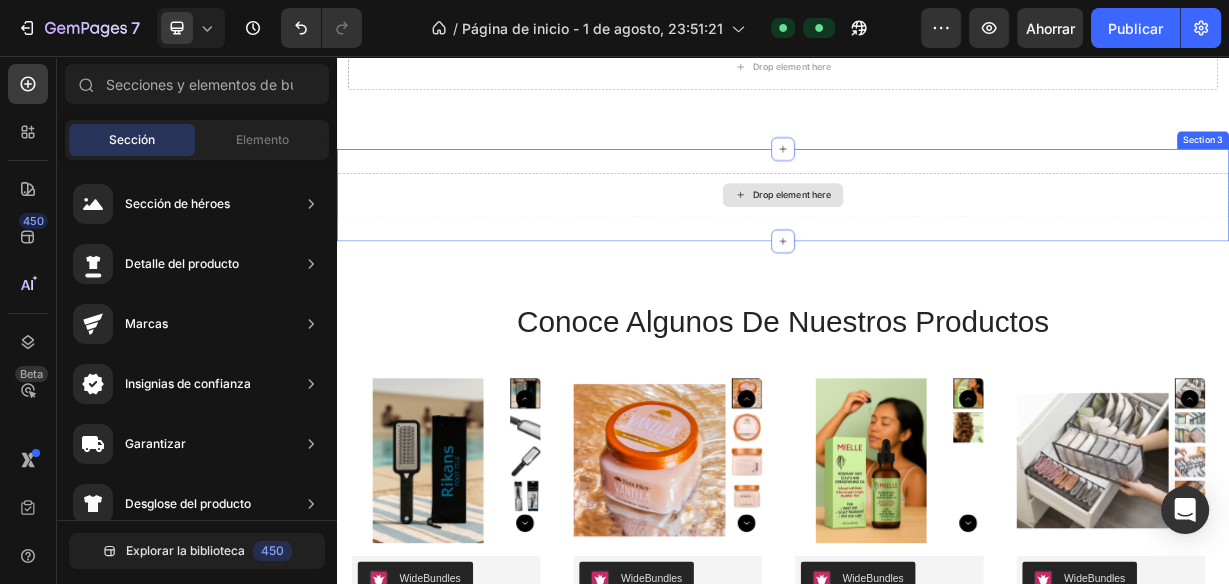 scroll, scrollTop: 640, scrollLeft: 0, axis: vertical 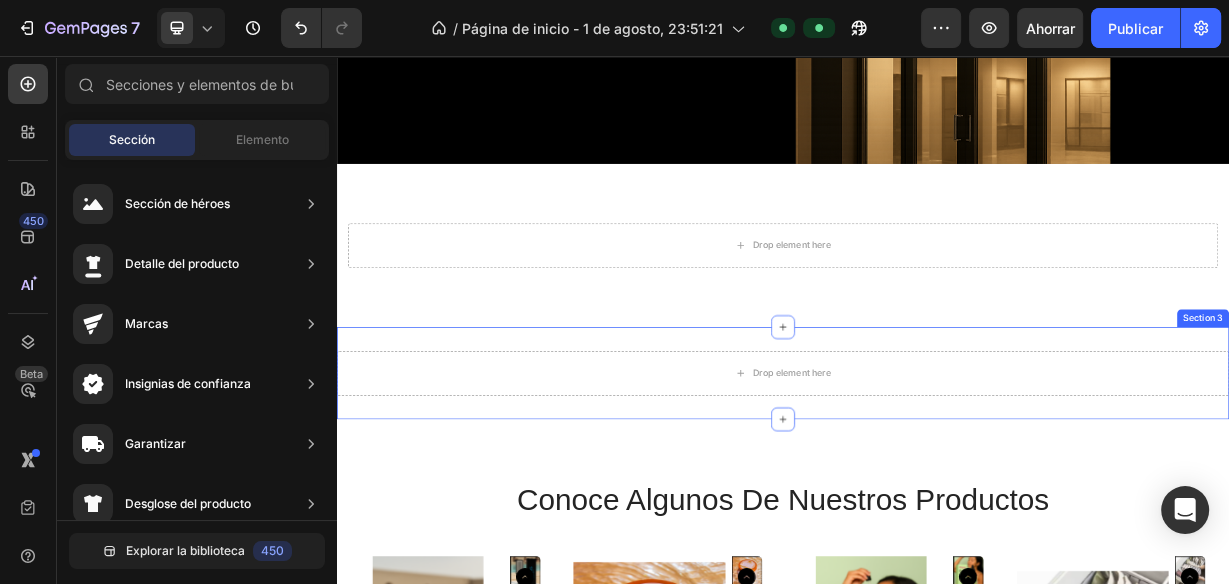 click on "Drop element here" at bounding box center [937, 483] 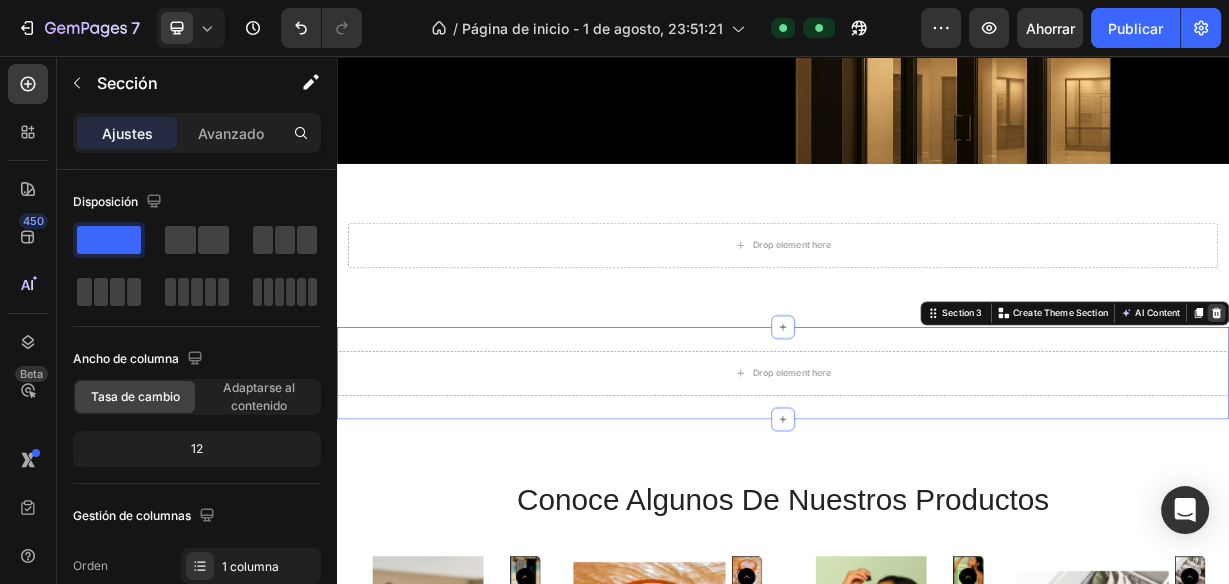 click at bounding box center [1520, 402] 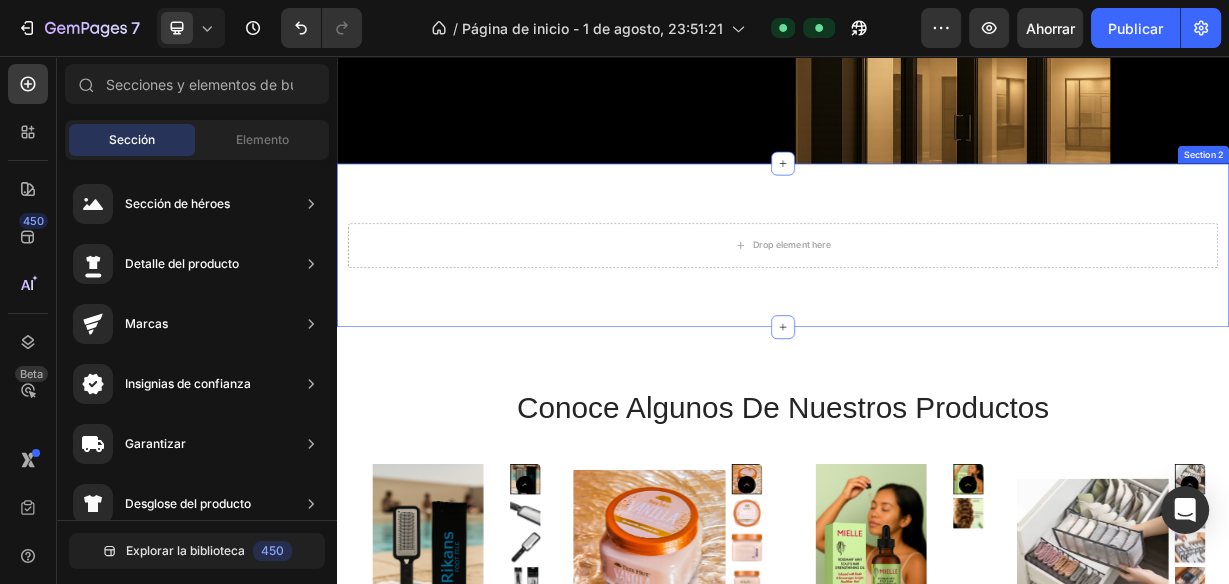 click on "Drop element here Section 2" at bounding box center [937, 311] 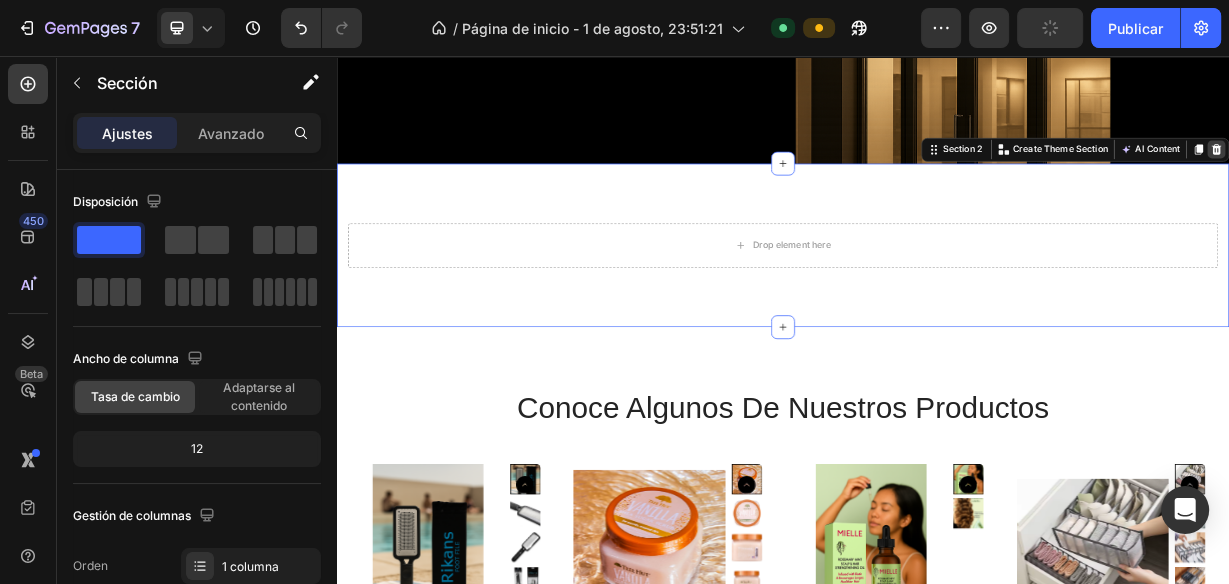 click 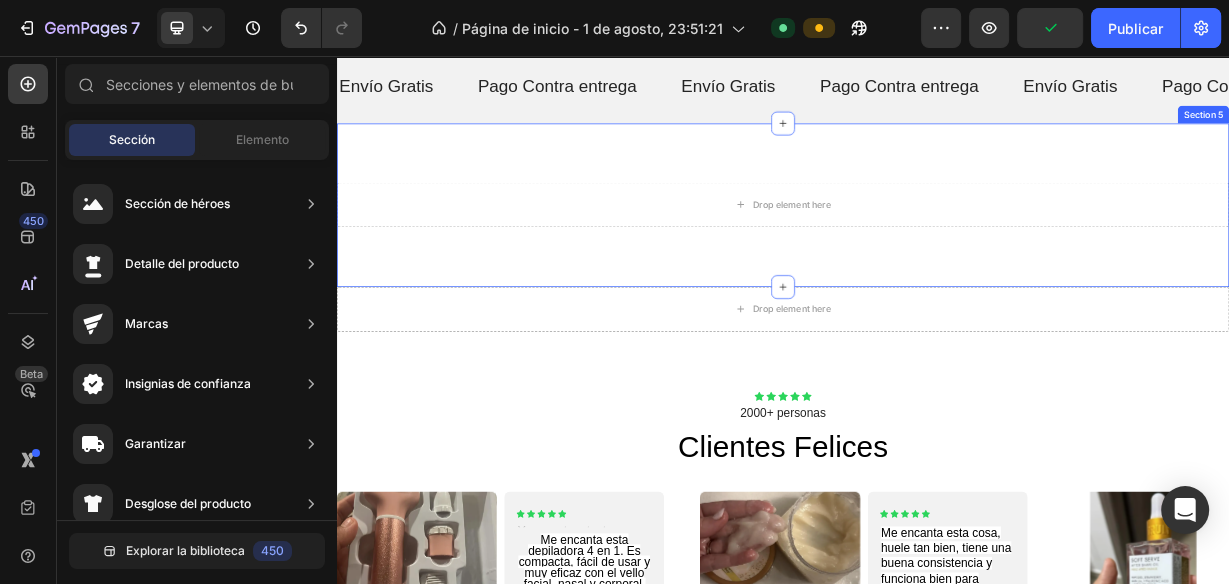 scroll, scrollTop: 1360, scrollLeft: 0, axis: vertical 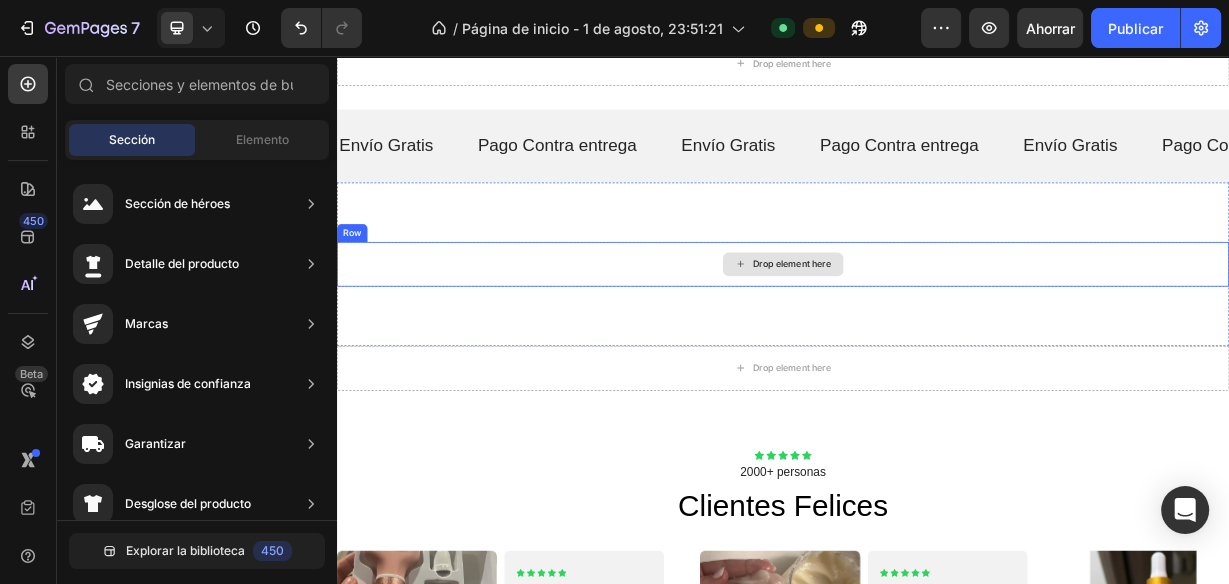 click on "Drop element here" at bounding box center (937, 336) 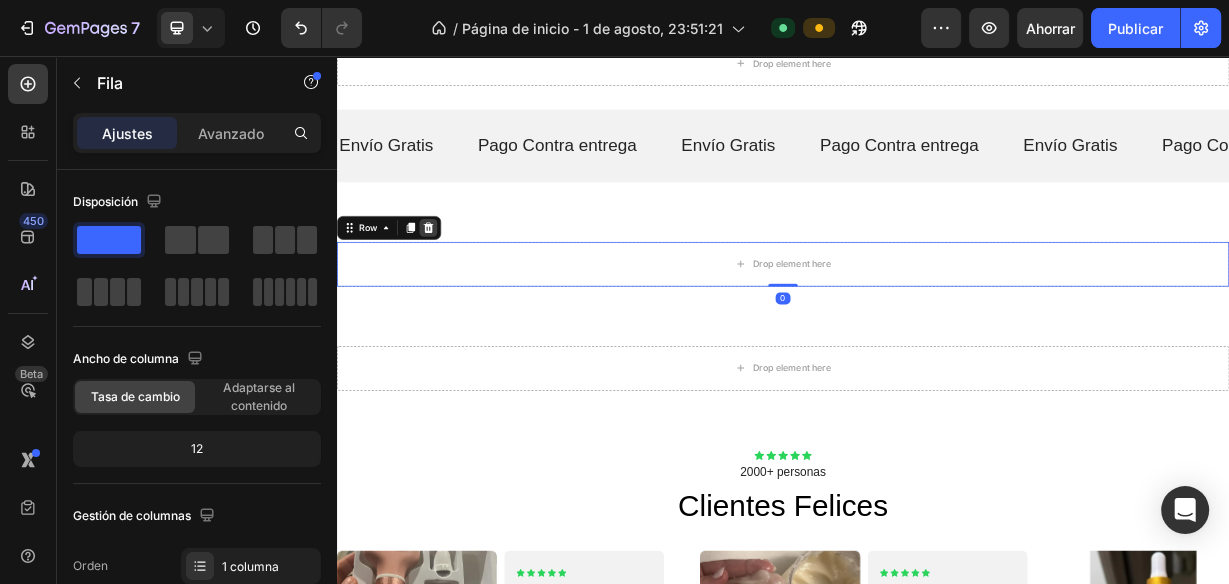 click 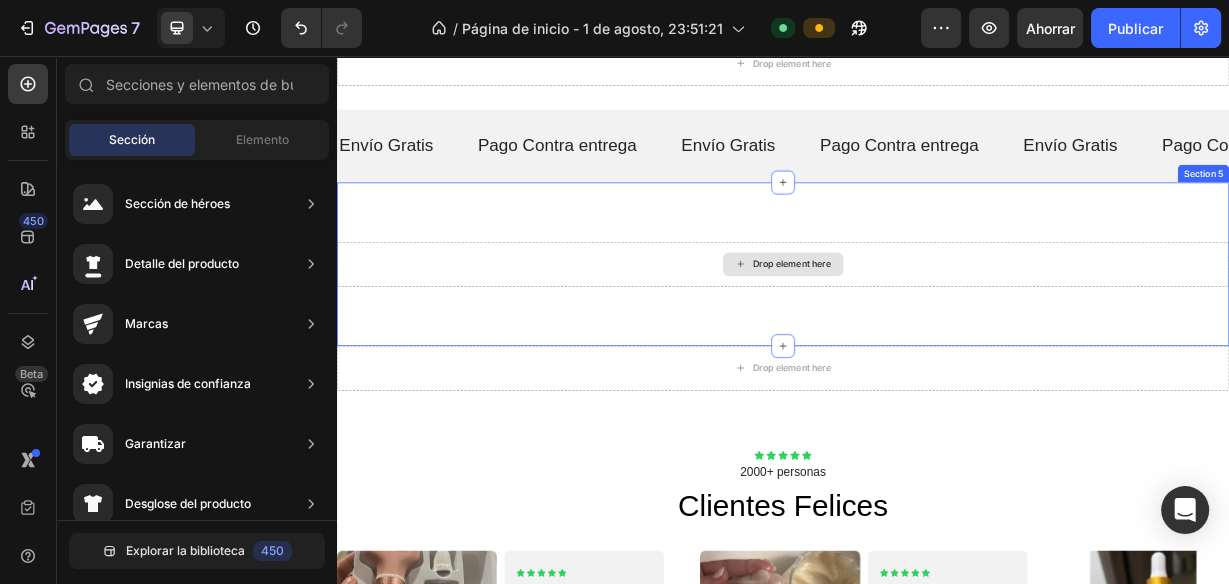 click on "Drop element here Section 5" at bounding box center (937, 336) 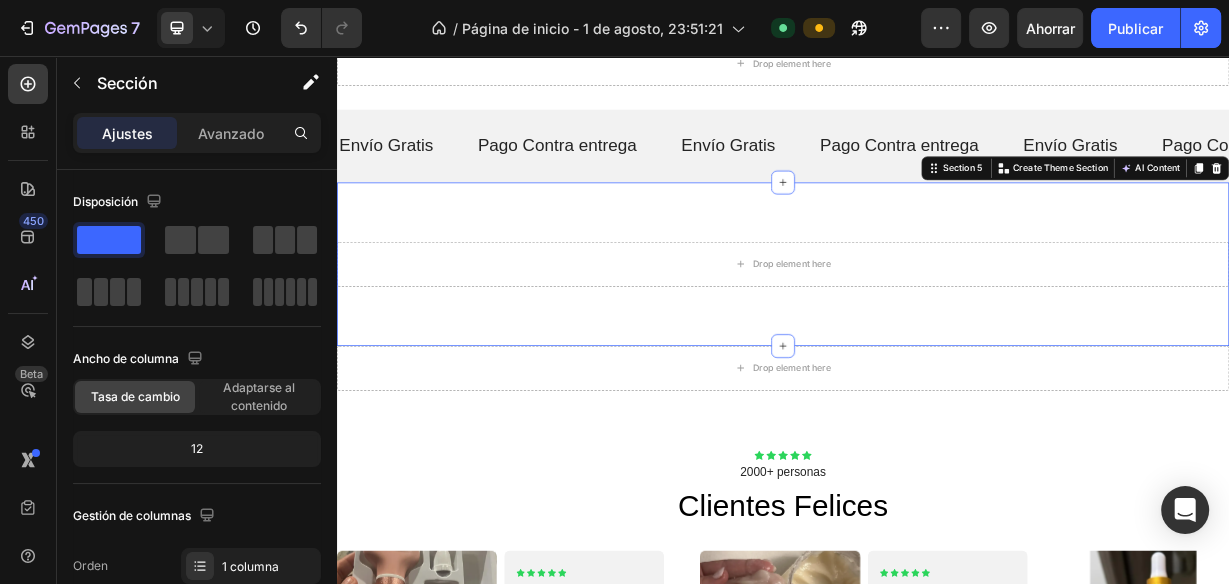 click 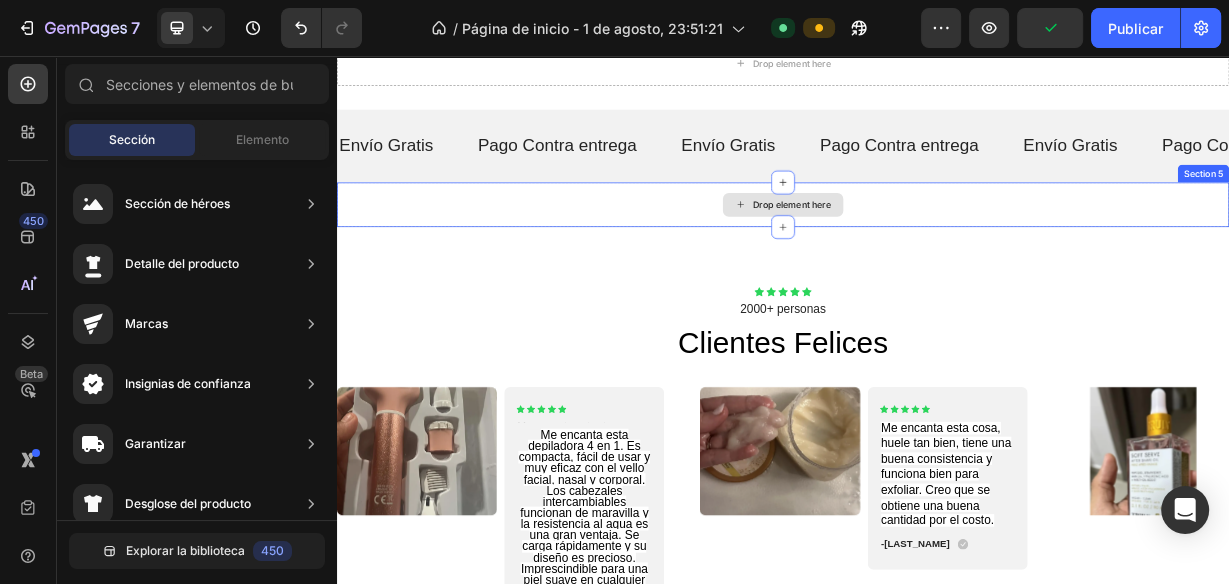 click on "Drop element here" at bounding box center (937, 256) 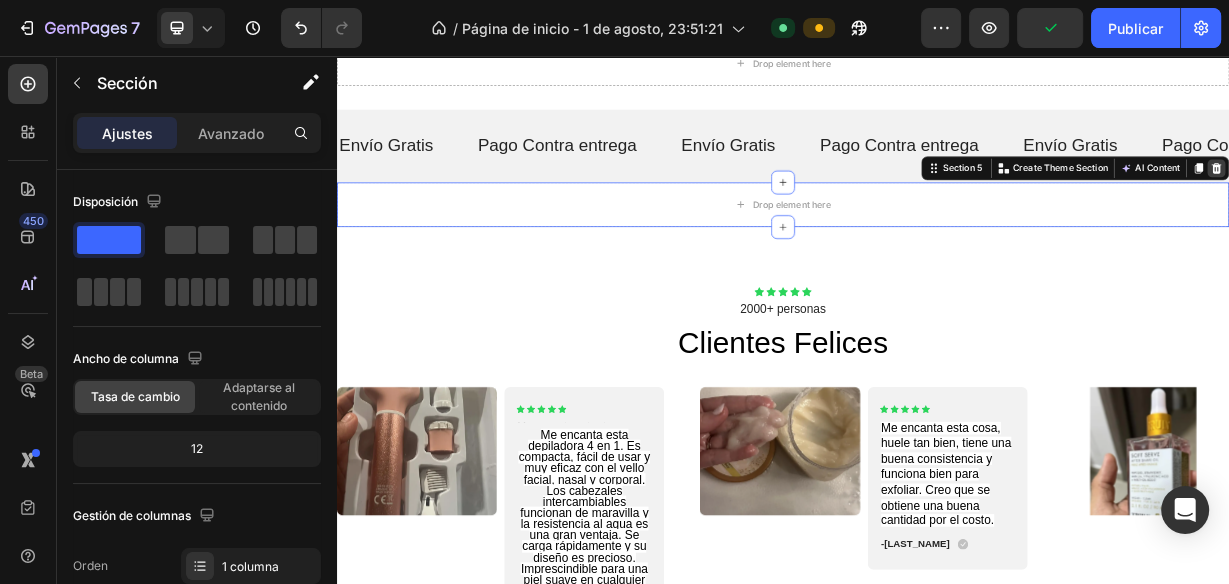click 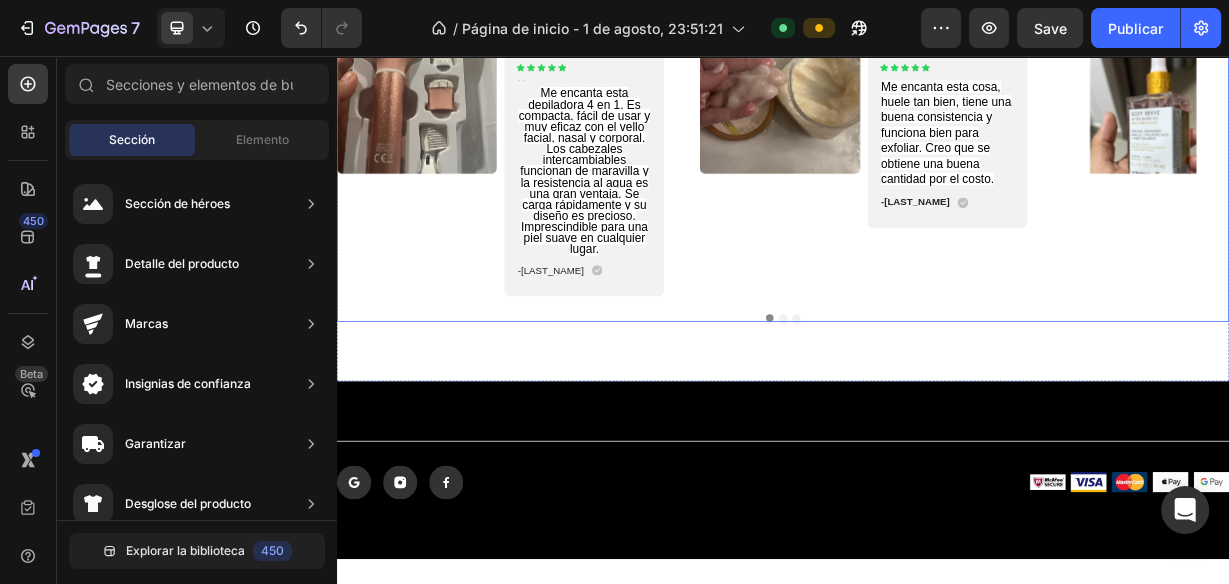 scroll, scrollTop: 1840, scrollLeft: 0, axis: vertical 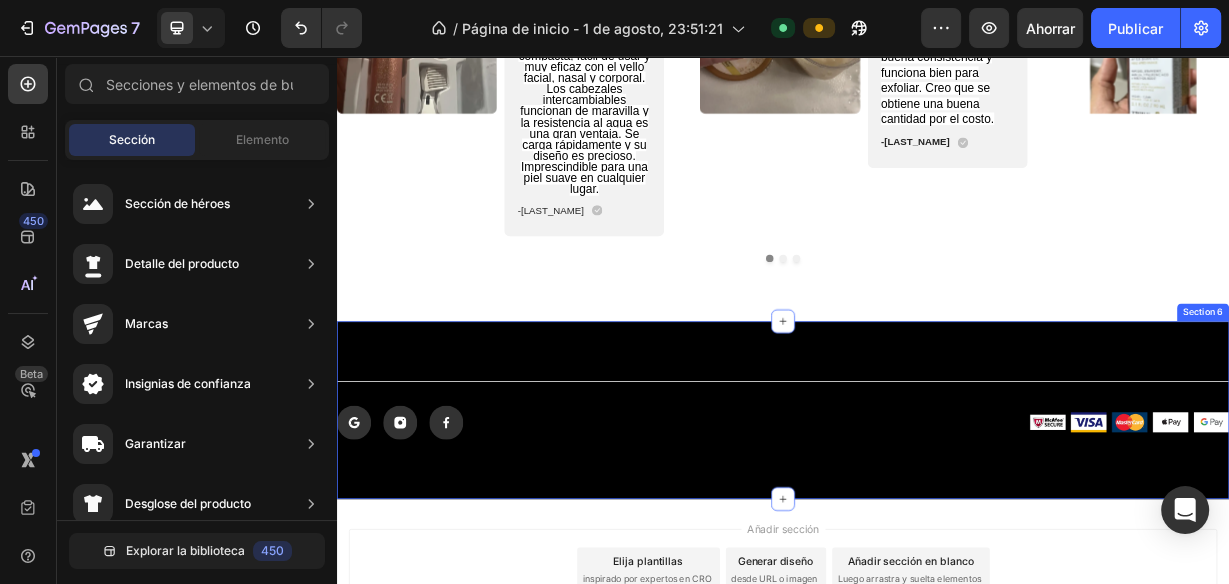 click on "Title Line Icon Icon Row Text Block Image Image Image Image Image Row Row Section 6" at bounding box center [937, 532] 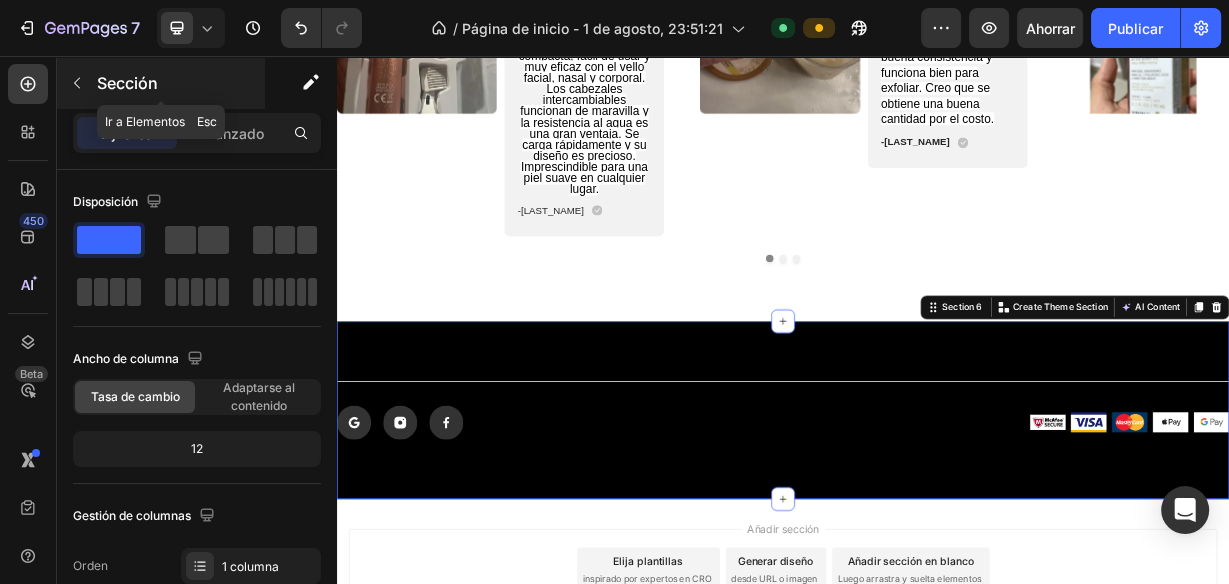 click at bounding box center (77, 83) 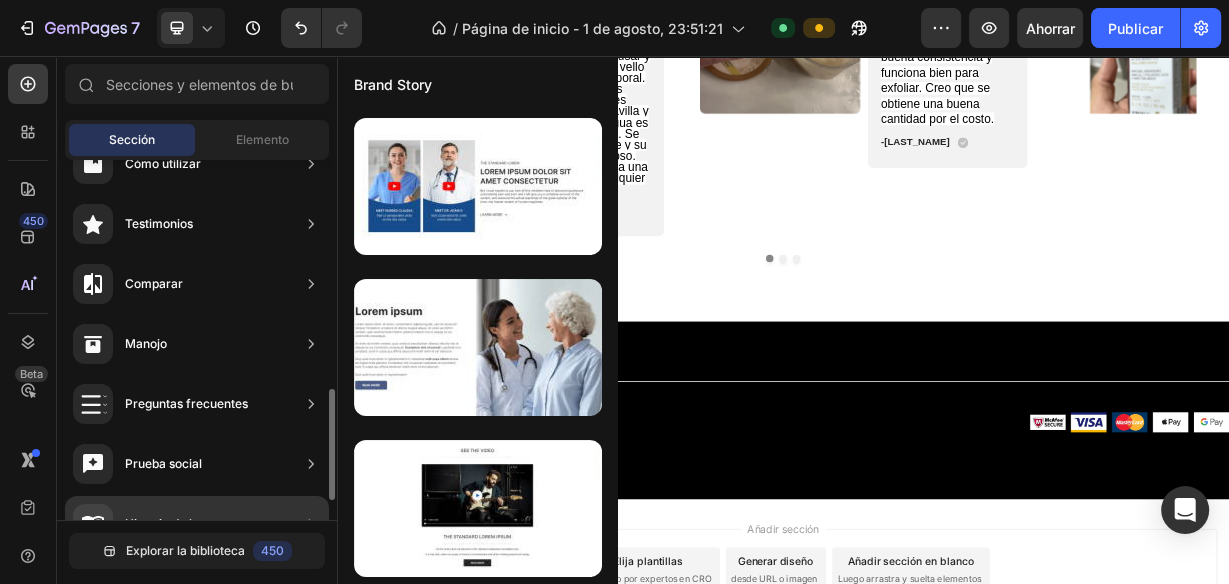 scroll, scrollTop: 640, scrollLeft: 0, axis: vertical 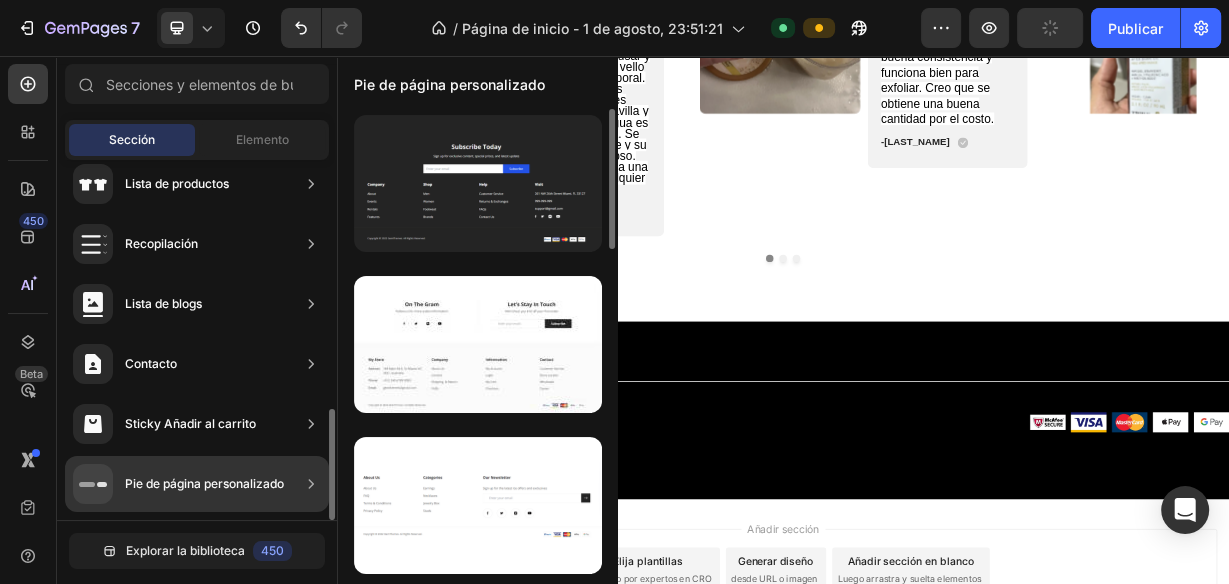 click on "Pie de página personalizado" at bounding box center (204, 483) 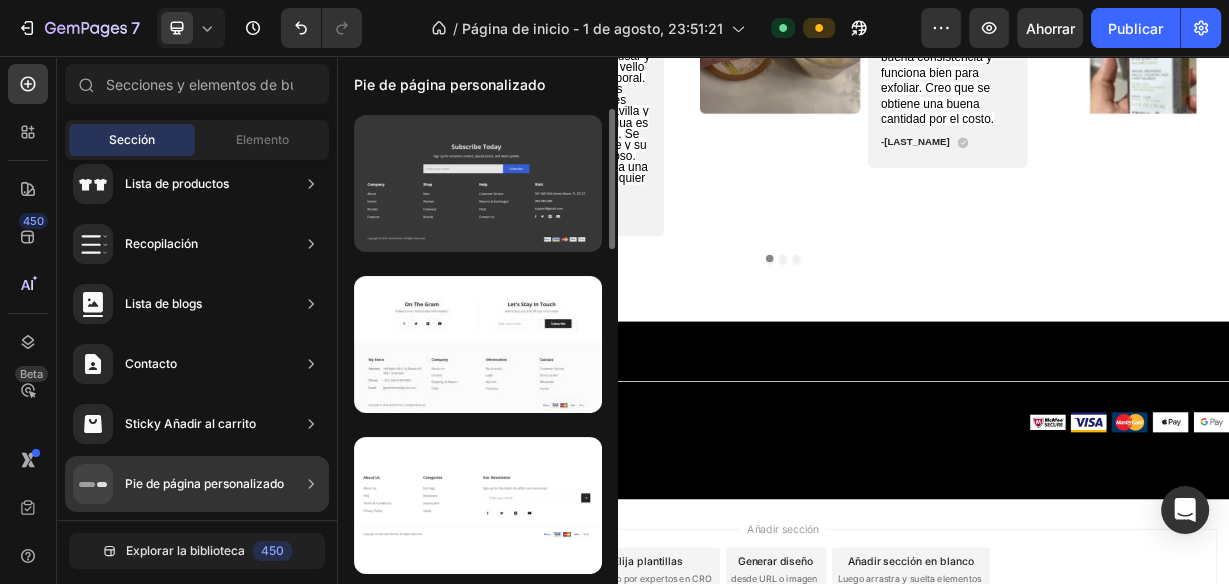 click at bounding box center [478, 183] 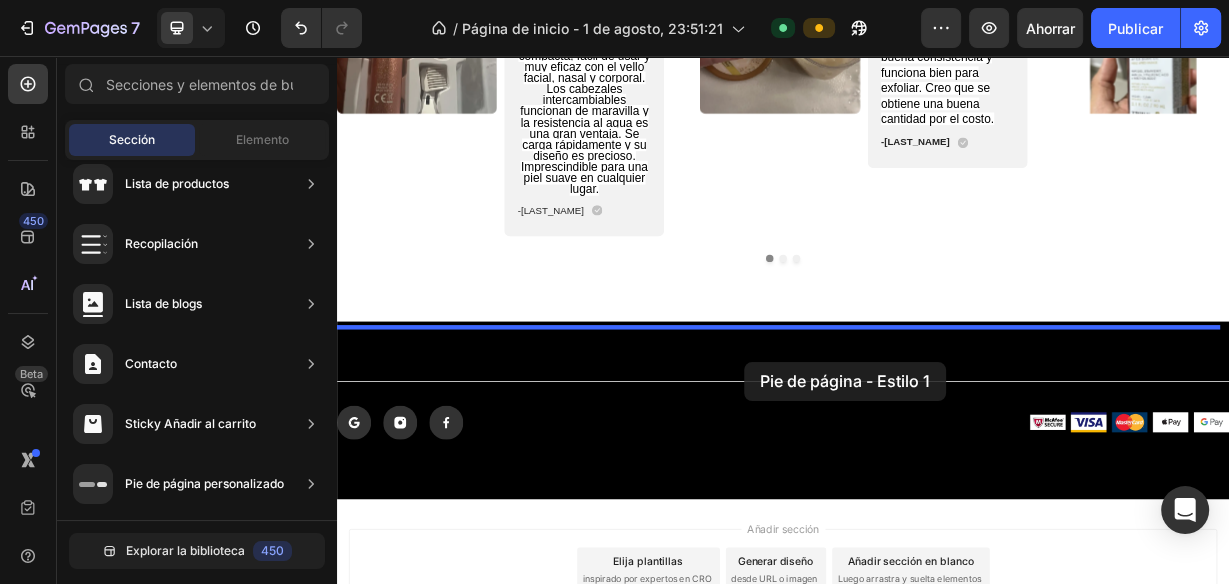 drag, startPoint x: 827, startPoint y: 264, endPoint x: 884, endPoint y: 467, distance: 210.85066 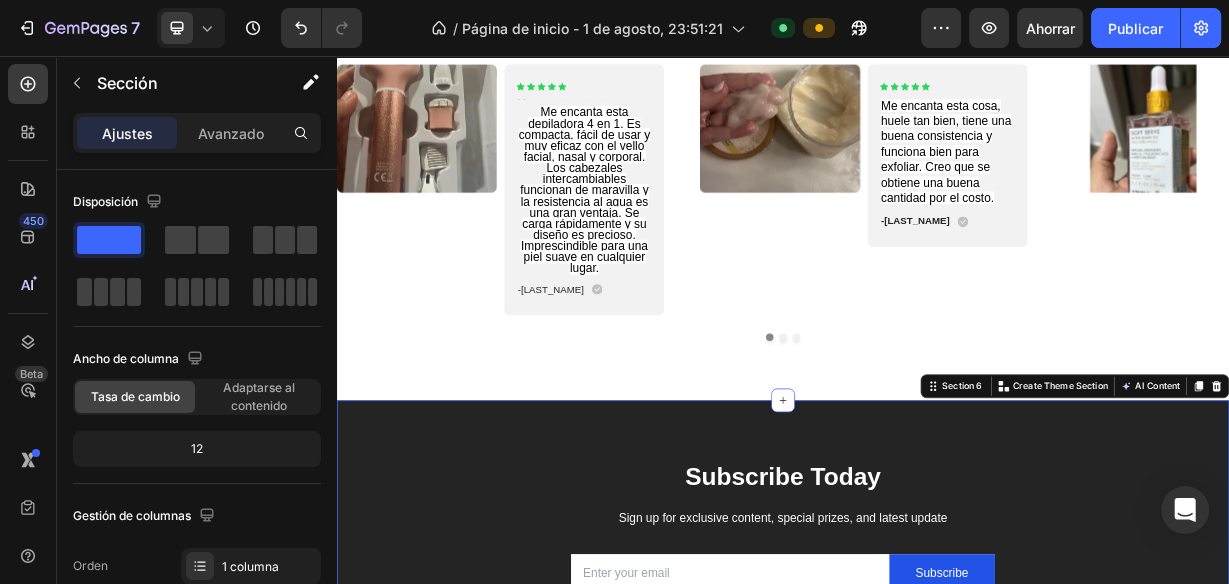 scroll, scrollTop: 2134, scrollLeft: 0, axis: vertical 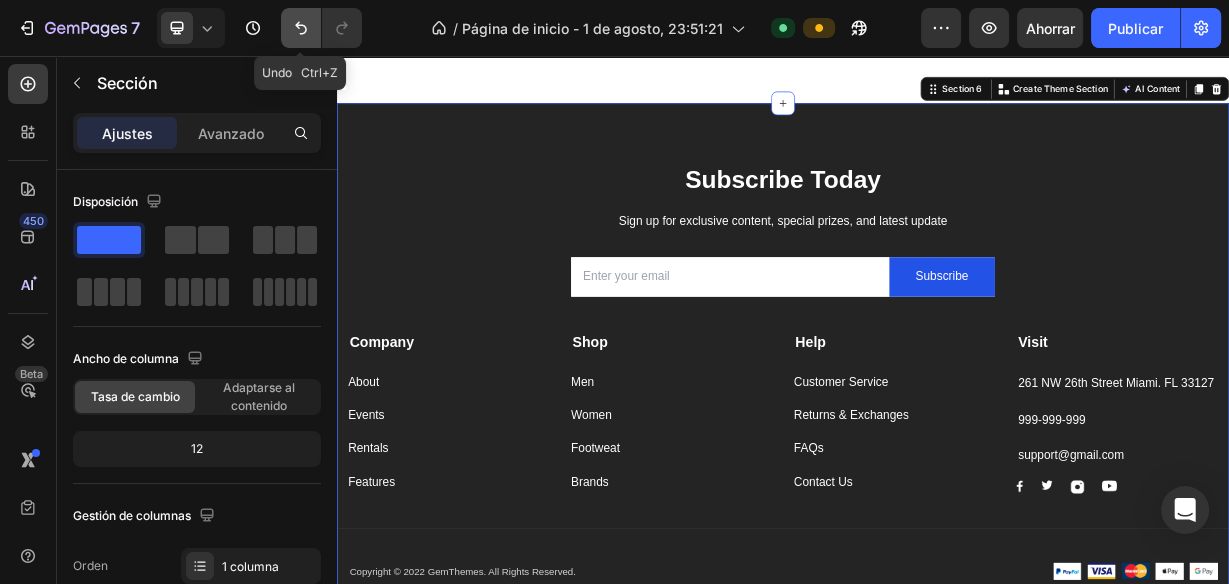 click 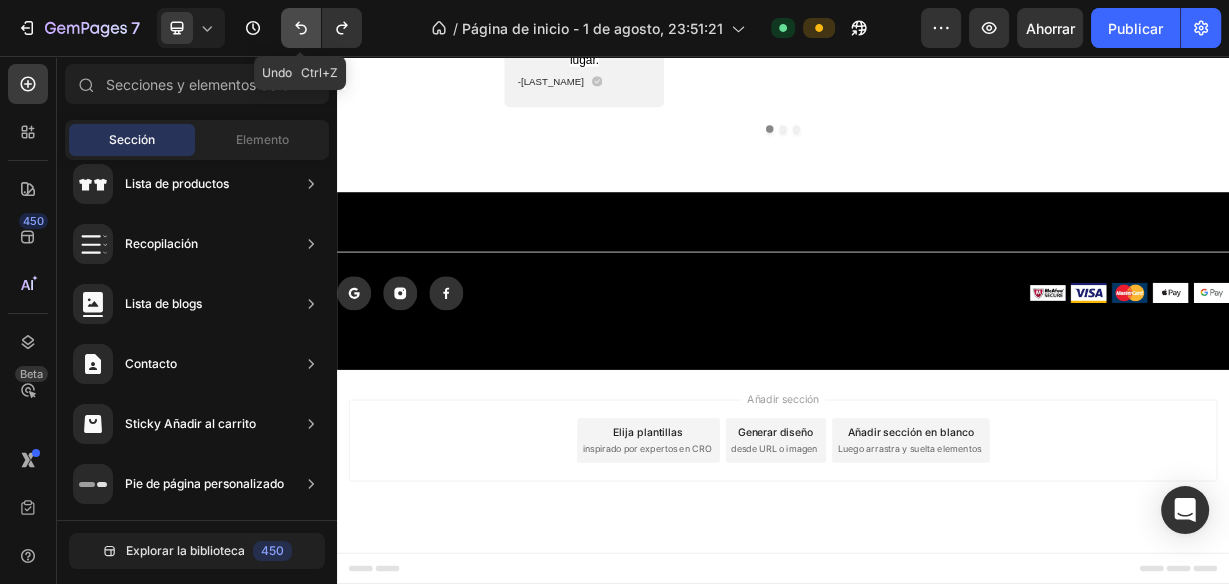 scroll, scrollTop: 2019, scrollLeft: 0, axis: vertical 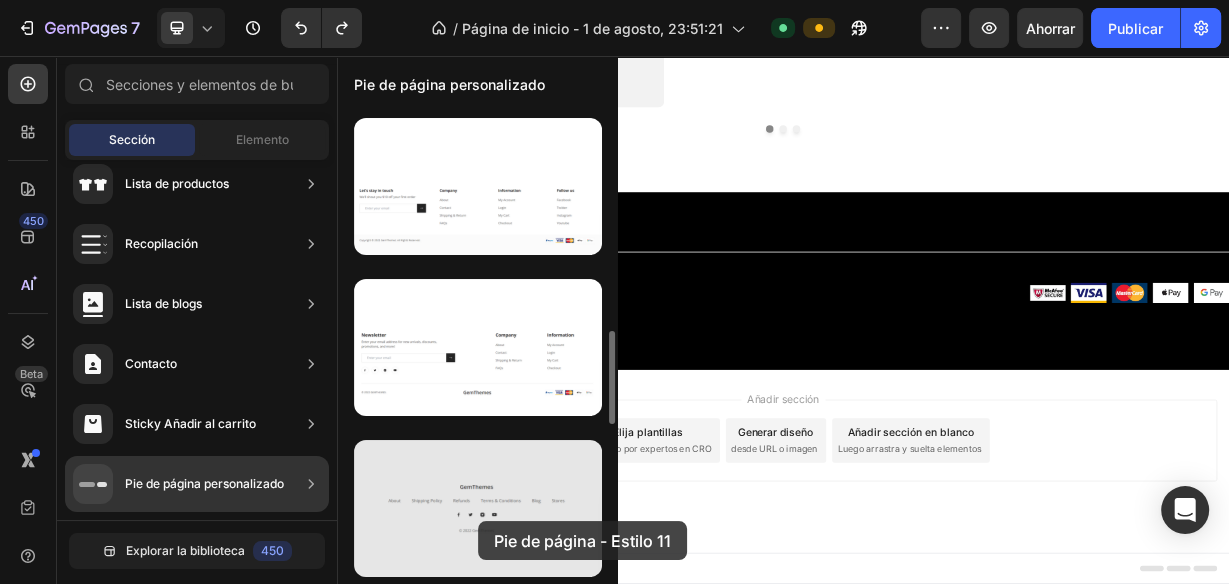 click at bounding box center [478, 508] 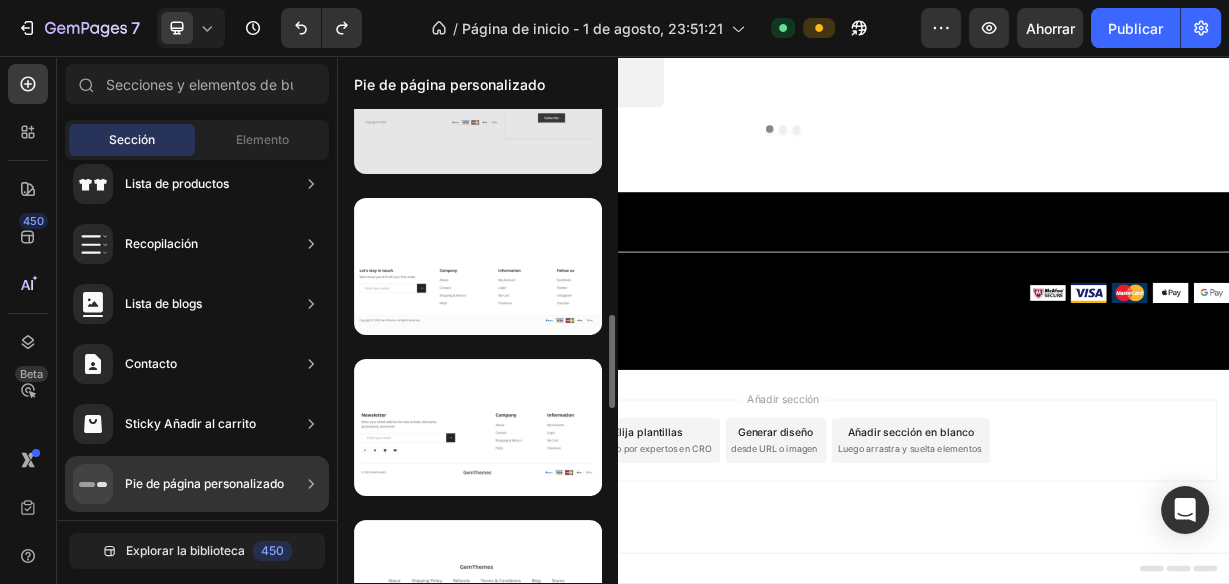 scroll, scrollTop: 724, scrollLeft: 0, axis: vertical 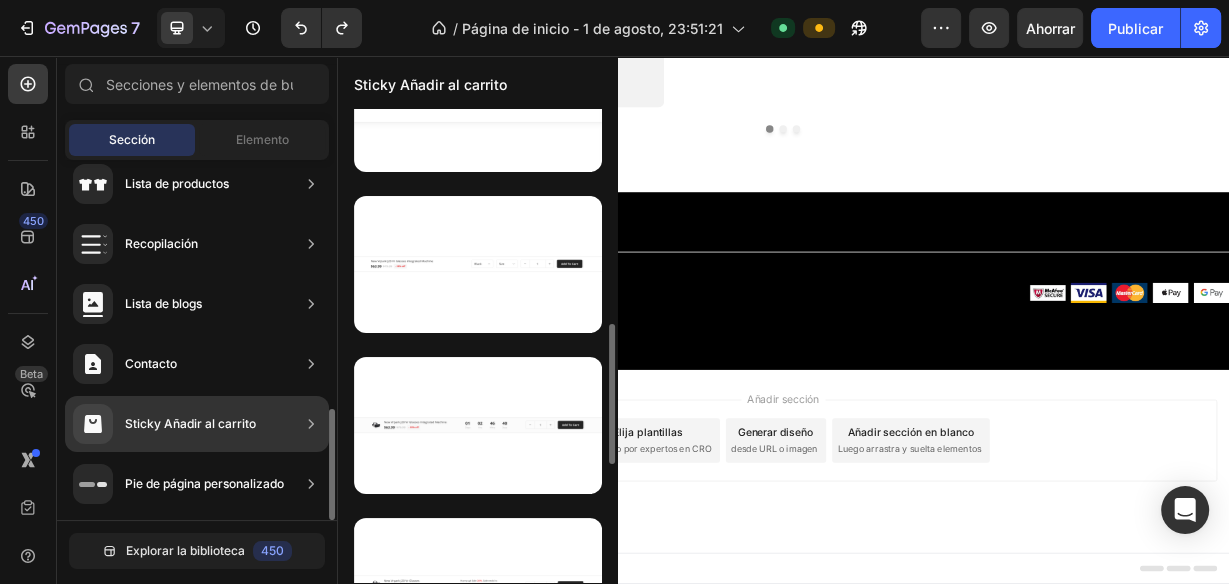 click on "Contacto" 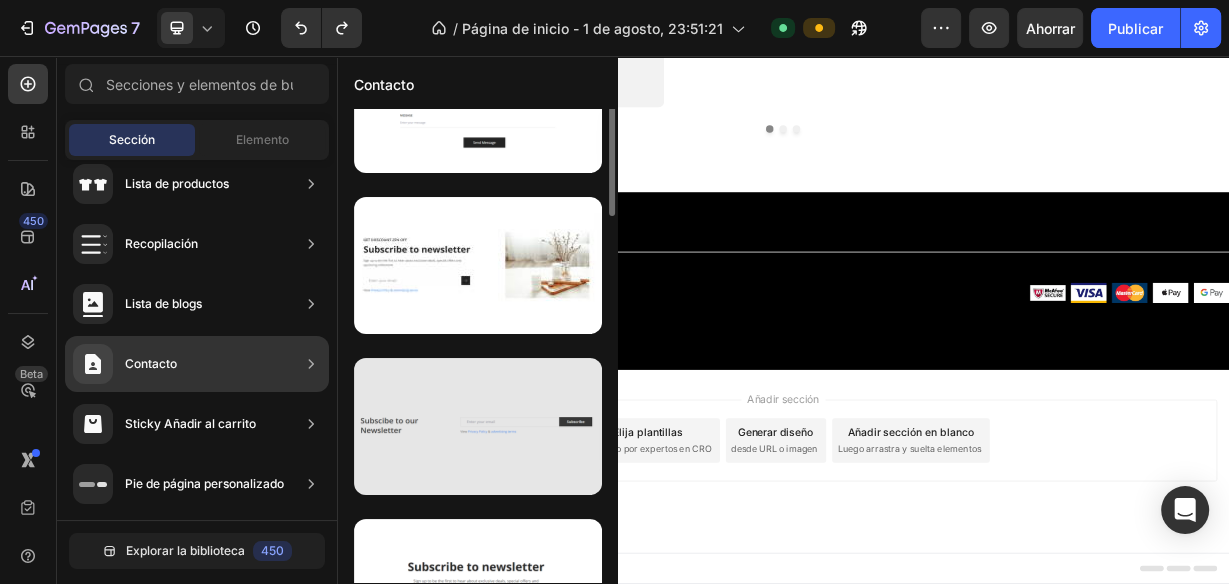 scroll, scrollTop: 80, scrollLeft: 0, axis: vertical 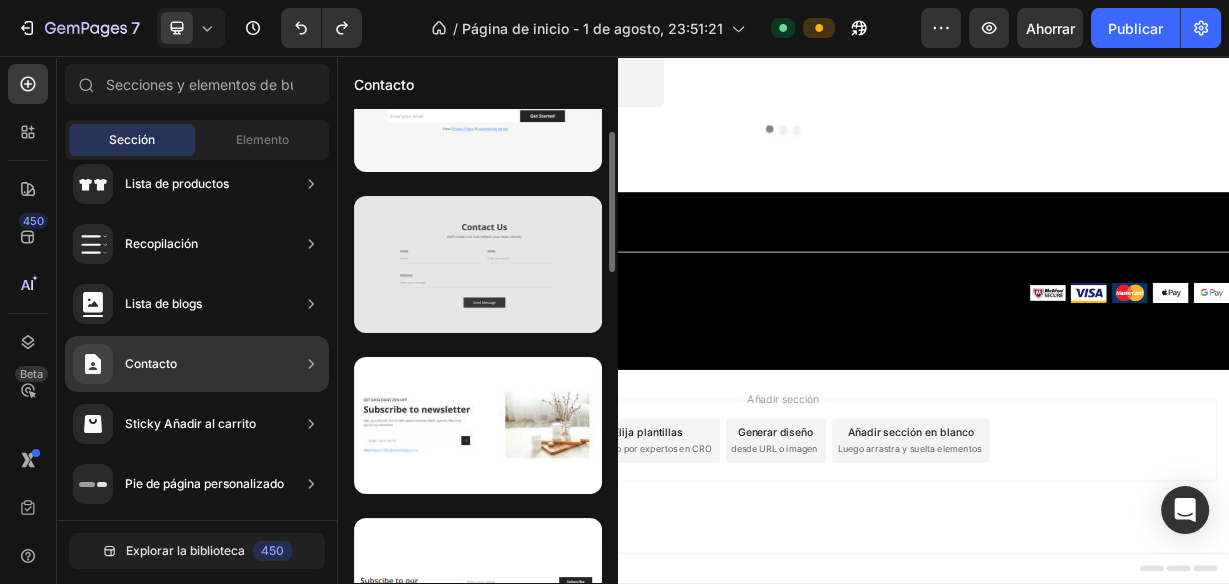 click at bounding box center (478, 264) 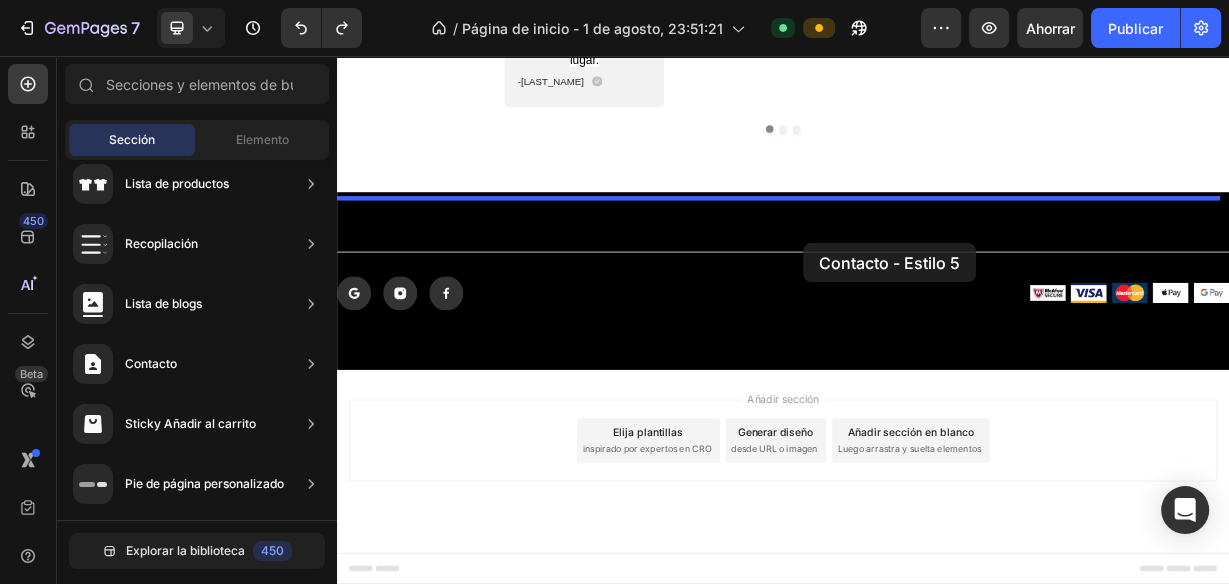 drag, startPoint x: 861, startPoint y: 334, endPoint x: 964, endPoint y: 308, distance: 106.23088 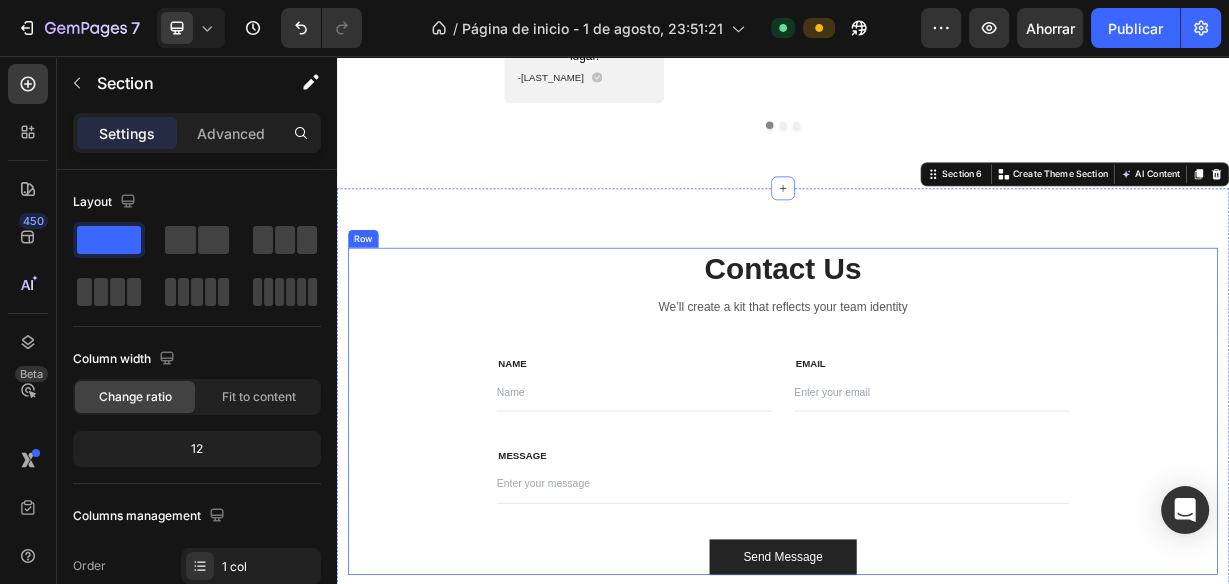 scroll, scrollTop: 2134, scrollLeft: 0, axis: vertical 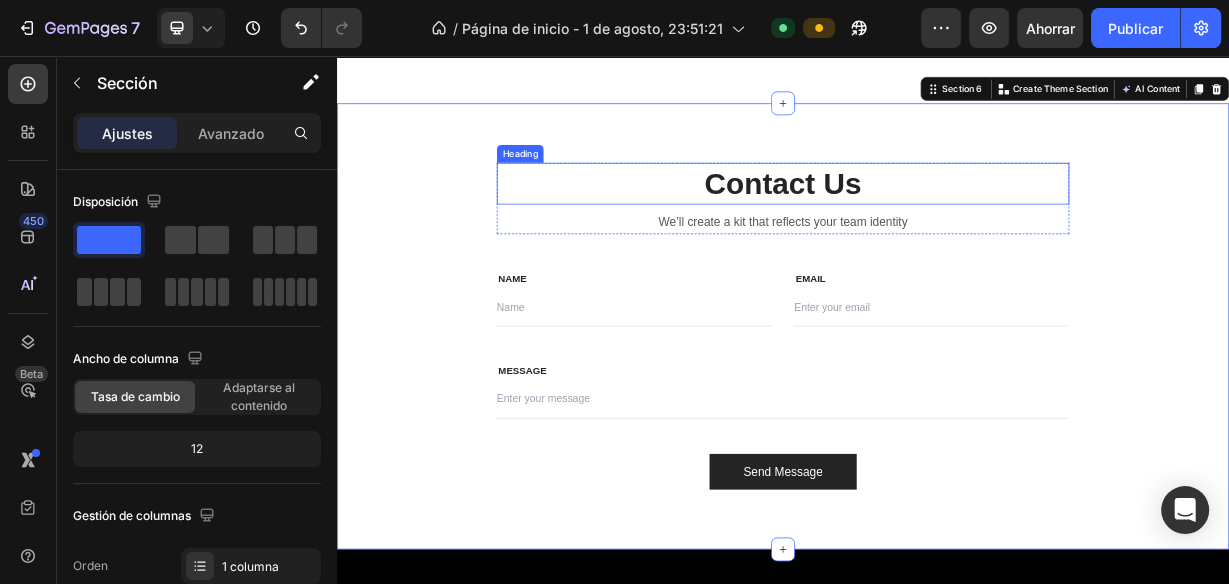 click on "Contact Us" at bounding box center (937, 227) 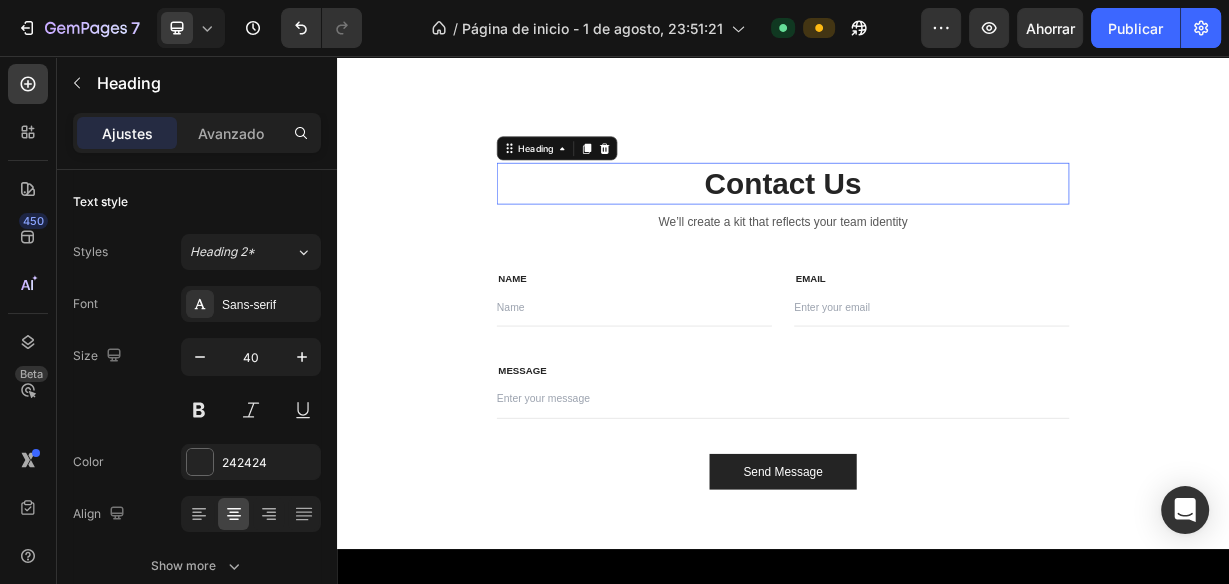 click on "Contact Us" at bounding box center (937, 227) 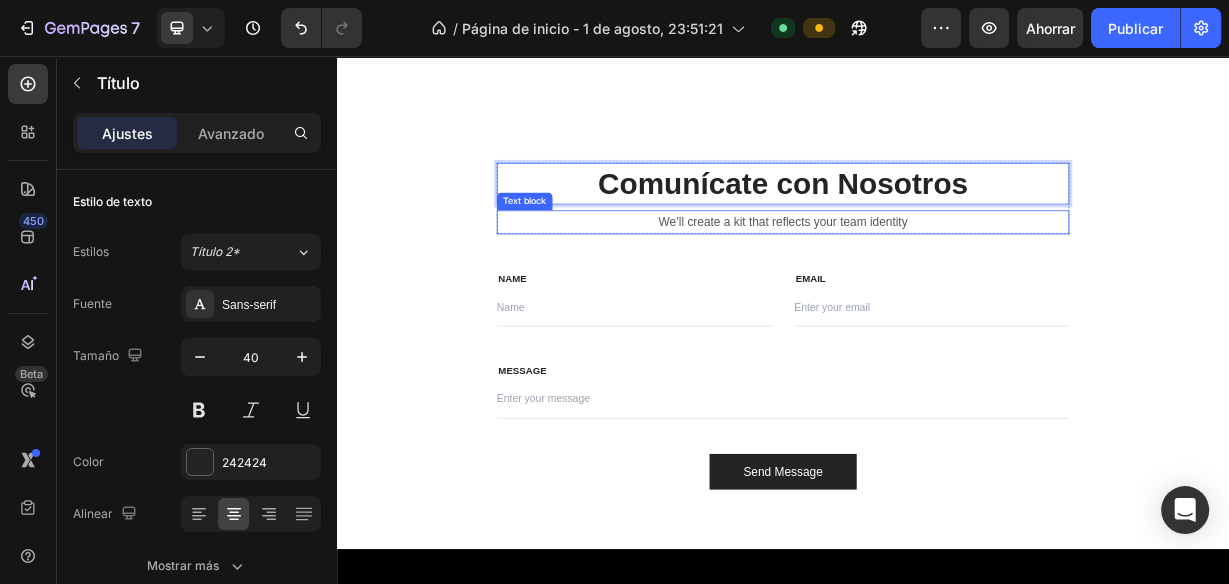 click on "We’ll create a kit that reflects your team identity" at bounding box center [937, 279] 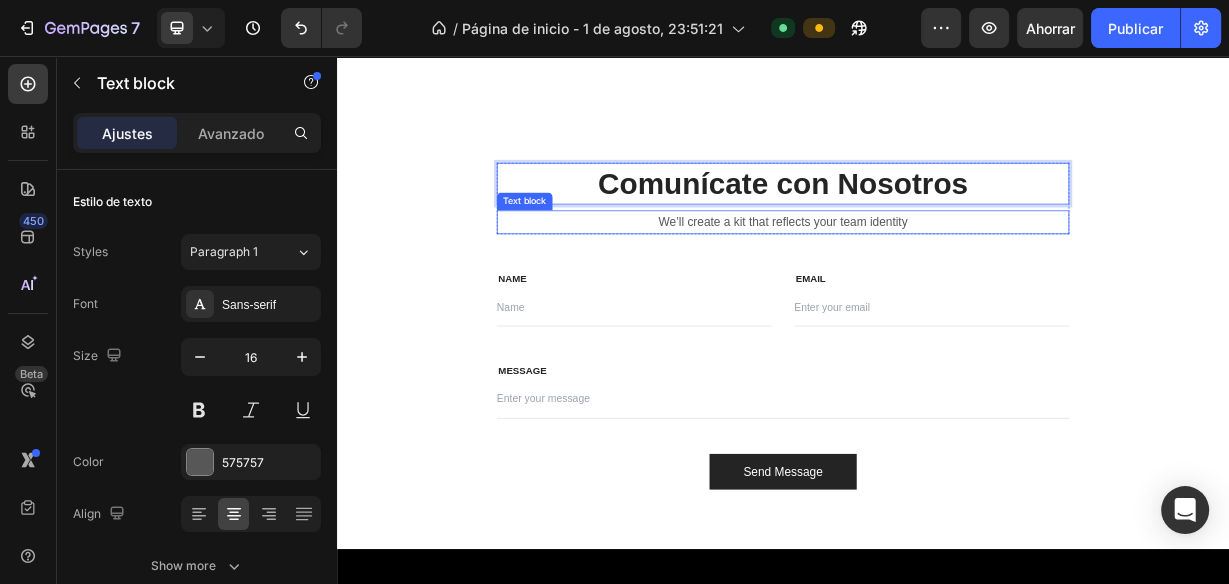 click on "We’ll create a kit that reflects your team identity" at bounding box center (937, 279) 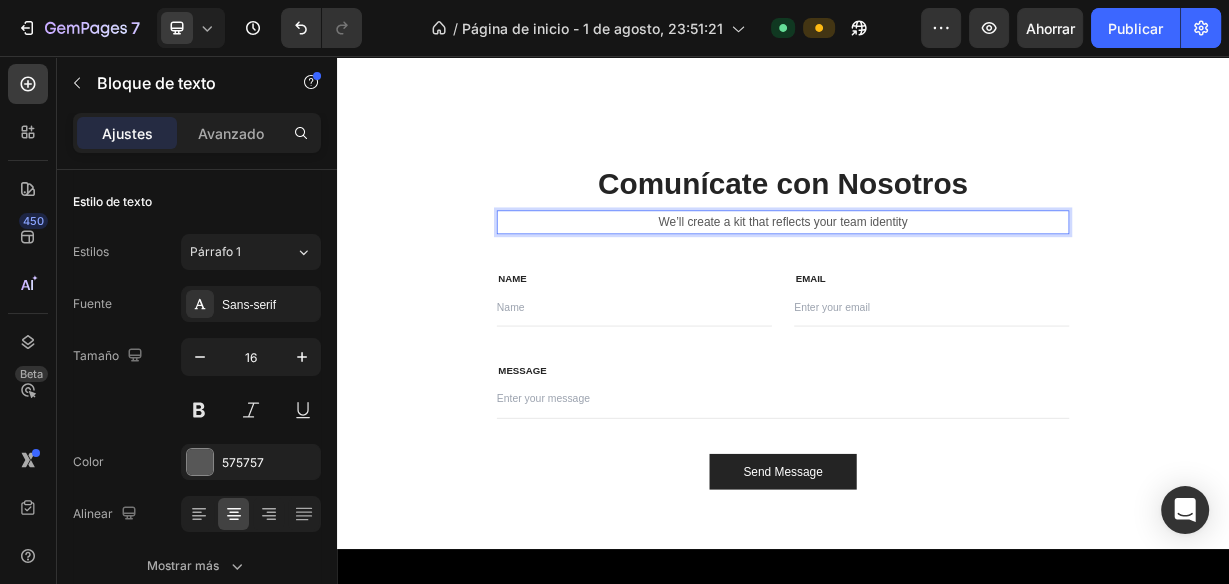 click on "We’ll create a kit that reflects your team identity" at bounding box center (937, 279) 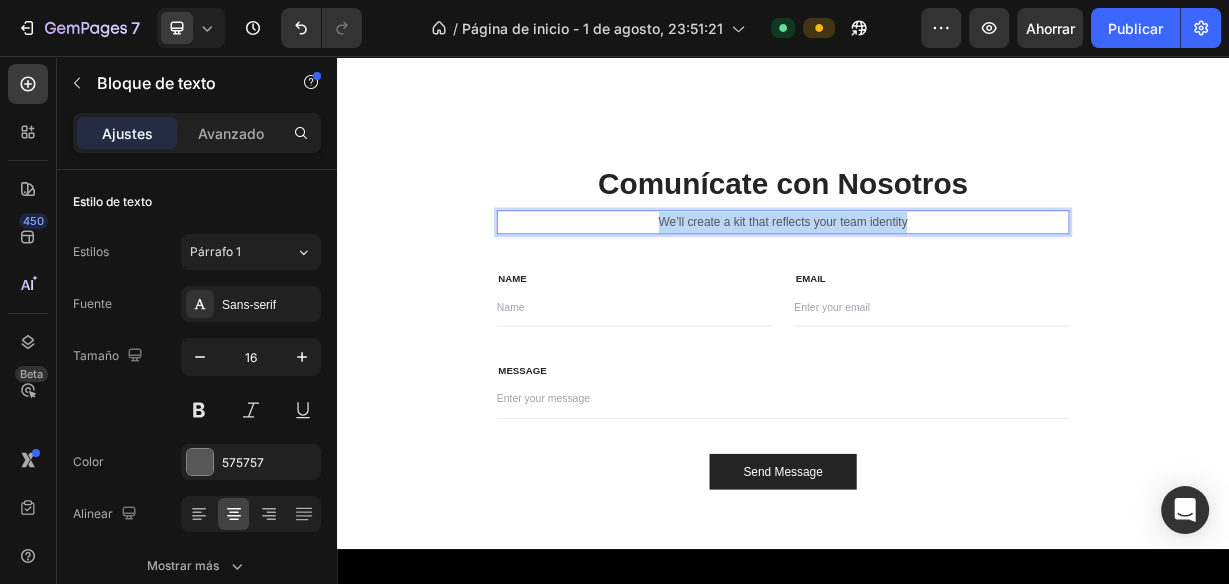 click on "We’ll create a kit that reflects your team identity" at bounding box center (937, 279) 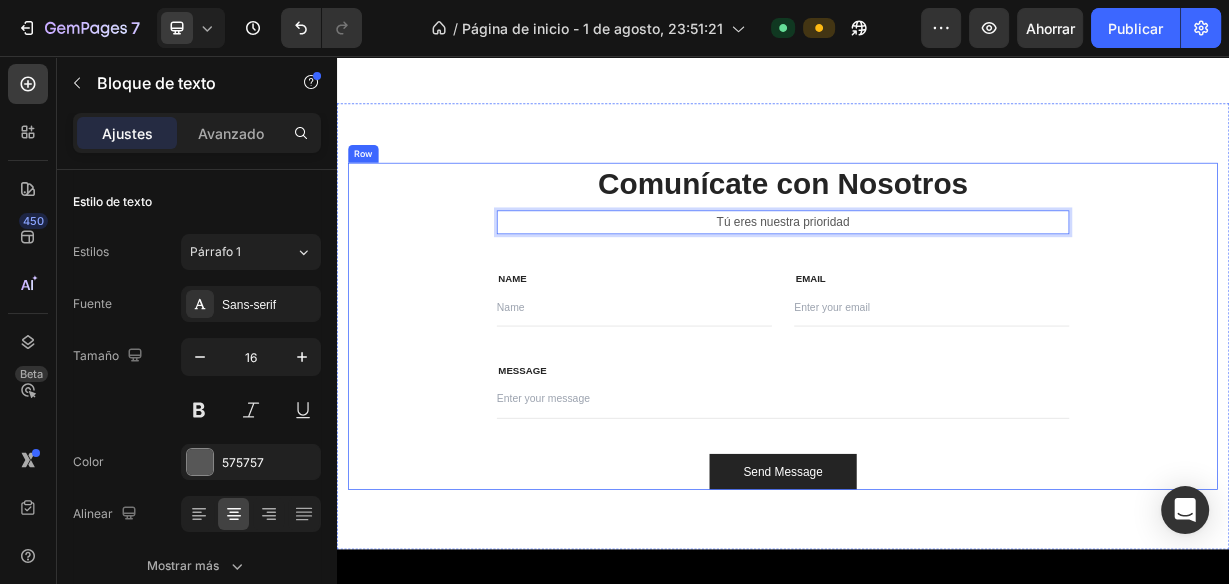 click on "Comunícate con Nosotros Heading Tú eres nuestra prioridad Text block 0 Row NAME Text block Text Field EMAIL Text block Email Field Row MESSAGE Text block Text Field Send Message Submit Button Contact Form Row Section 6" at bounding box center [937, 419] 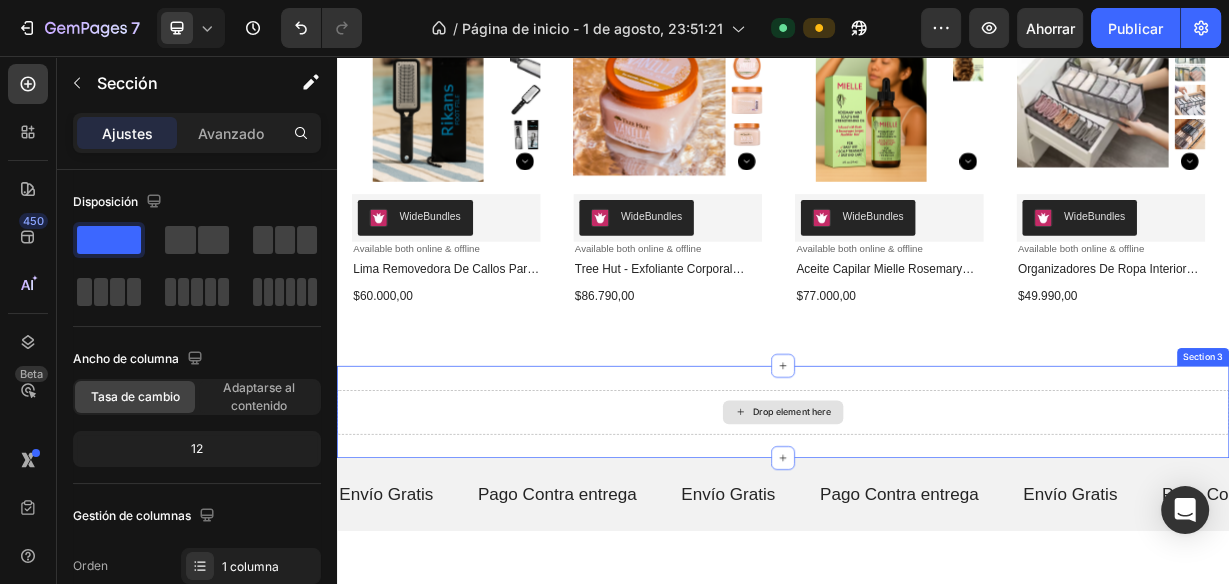 scroll, scrollTop: 1094, scrollLeft: 0, axis: vertical 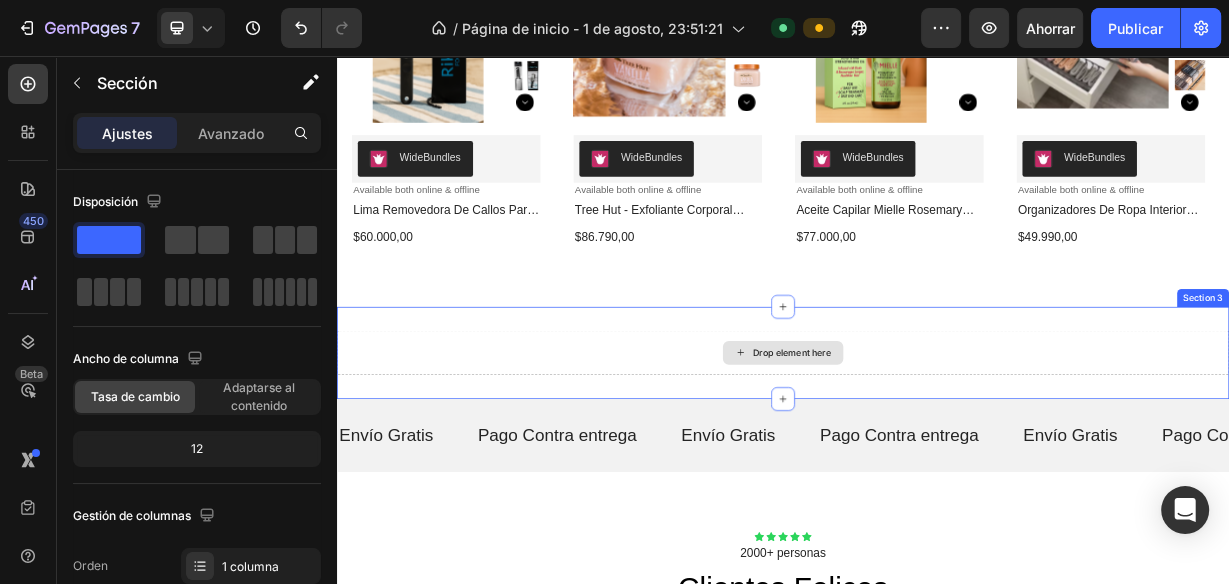 click on "Drop element here" at bounding box center [937, 455] 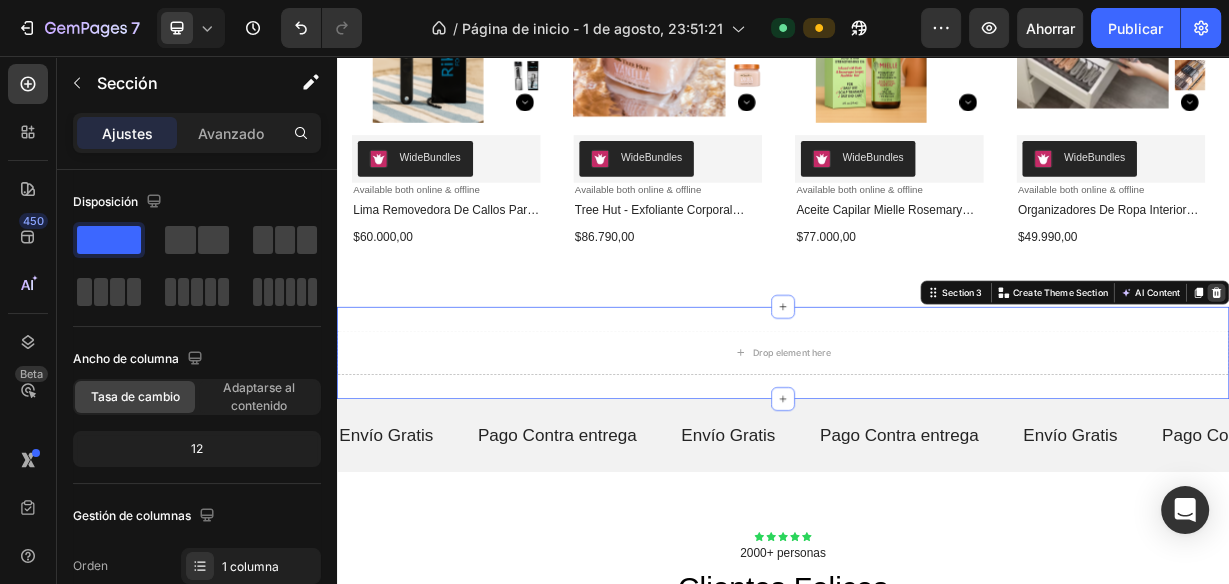 click 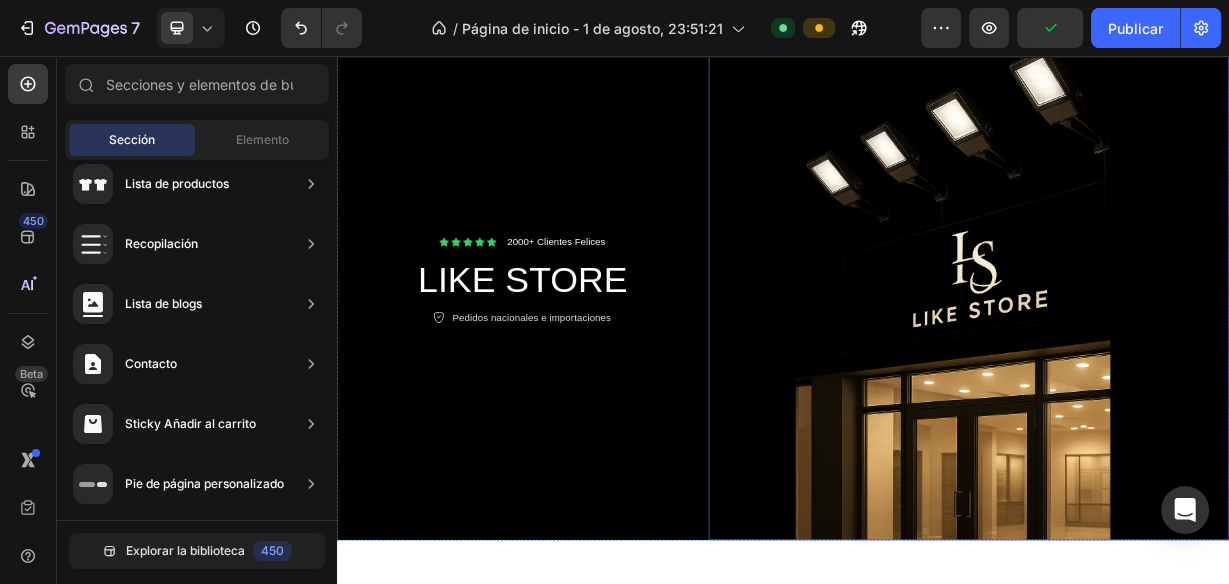 scroll, scrollTop: 0, scrollLeft: 0, axis: both 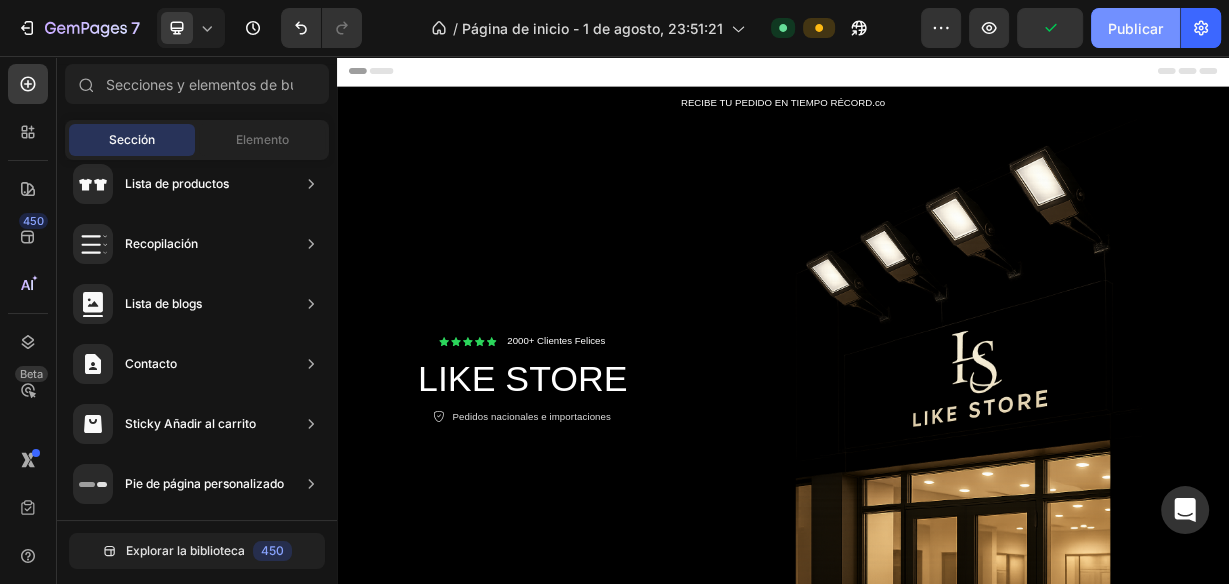 click on "Publicar" at bounding box center [1135, 28] 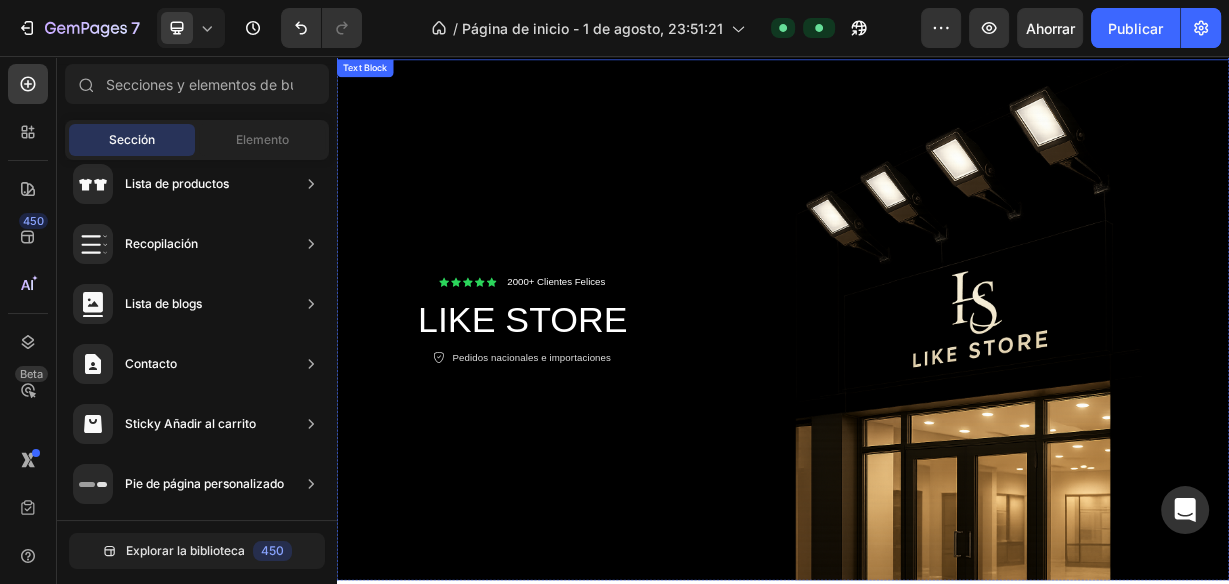 scroll, scrollTop: 0, scrollLeft: 0, axis: both 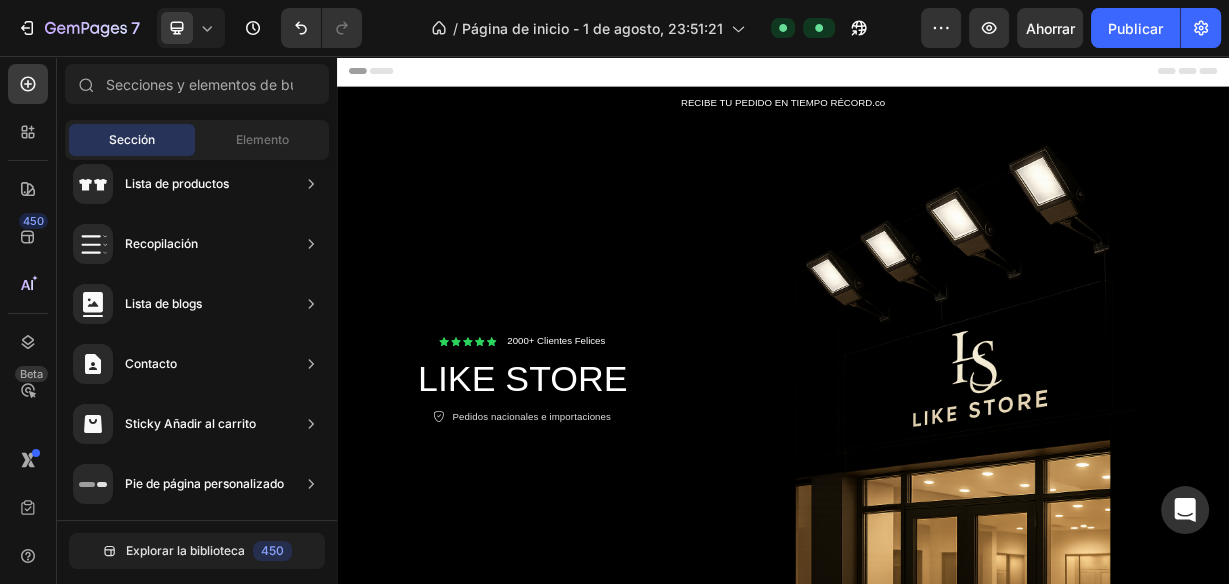 click on "Encabezamiento" at bounding box center (418, 76) 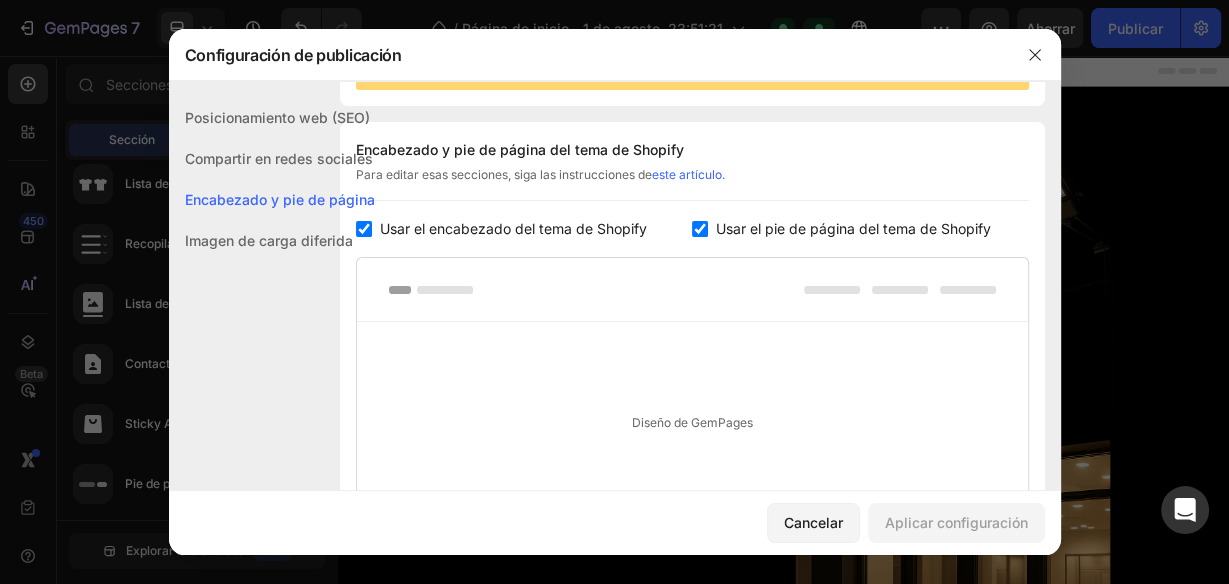 scroll, scrollTop: 291, scrollLeft: 0, axis: vertical 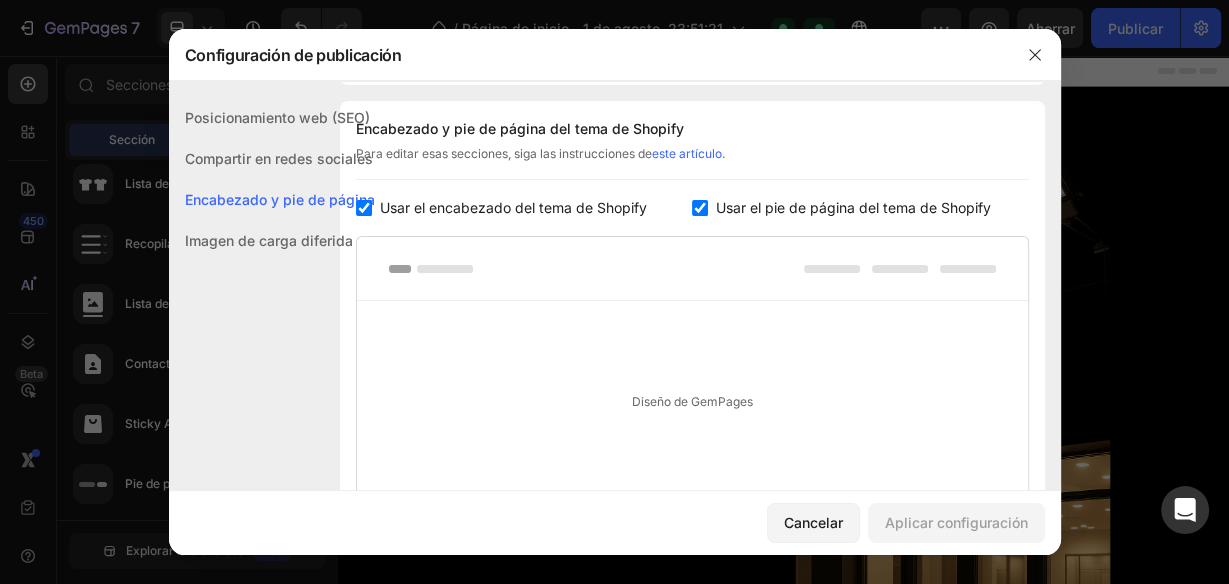 click on "Imagen de carga diferida" at bounding box center (269, 240) 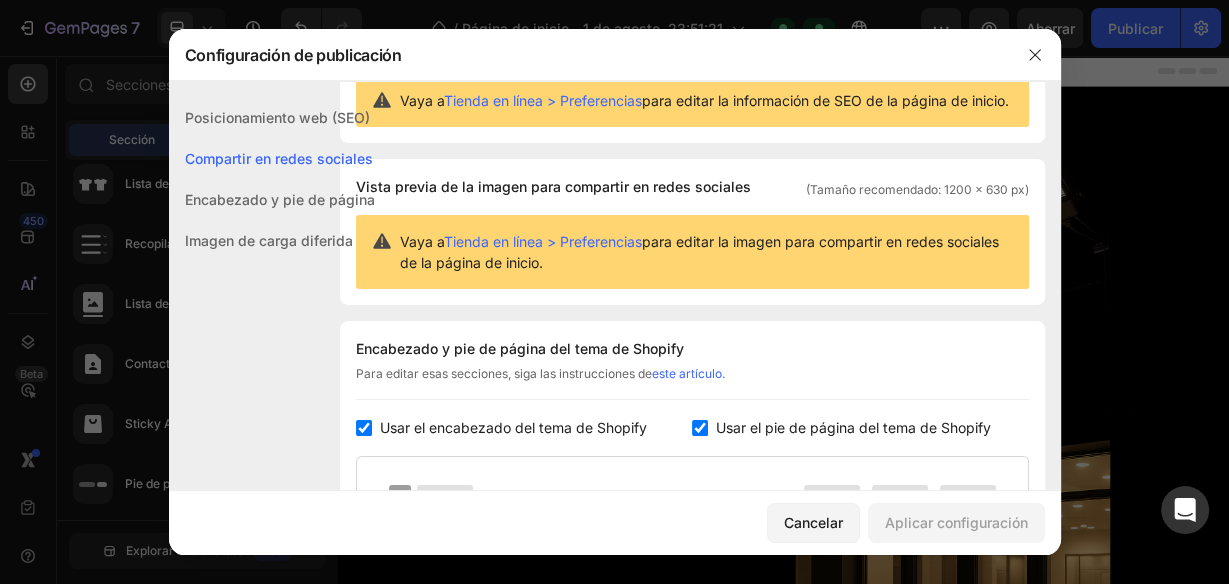 scroll, scrollTop: 0, scrollLeft: 0, axis: both 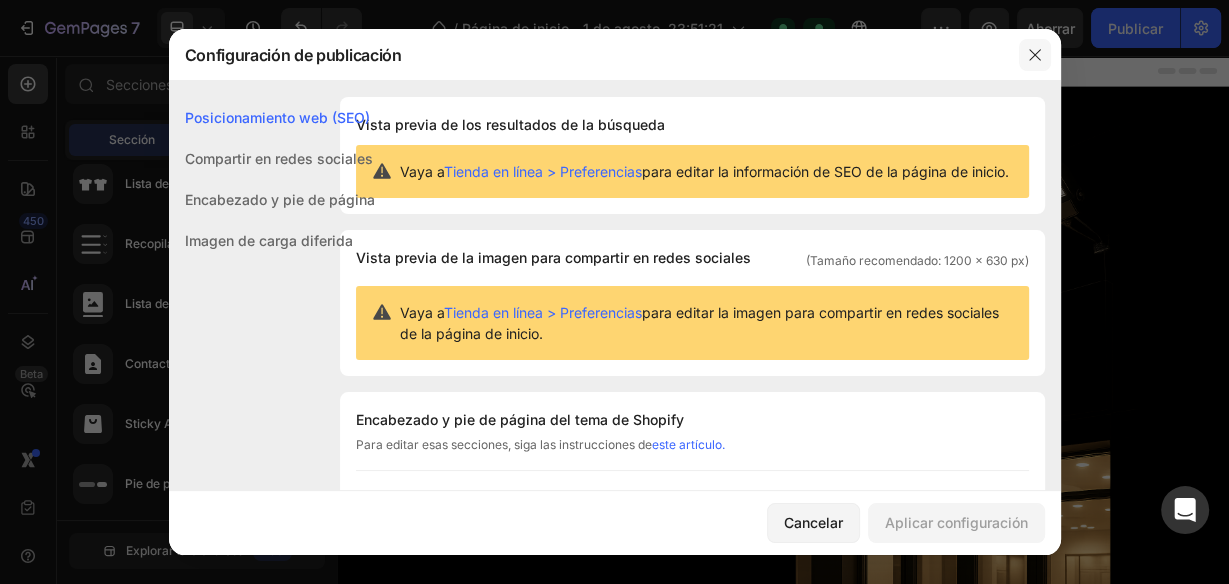 drag, startPoint x: 1031, startPoint y: 59, endPoint x: 936, endPoint y: 4, distance: 109.77249 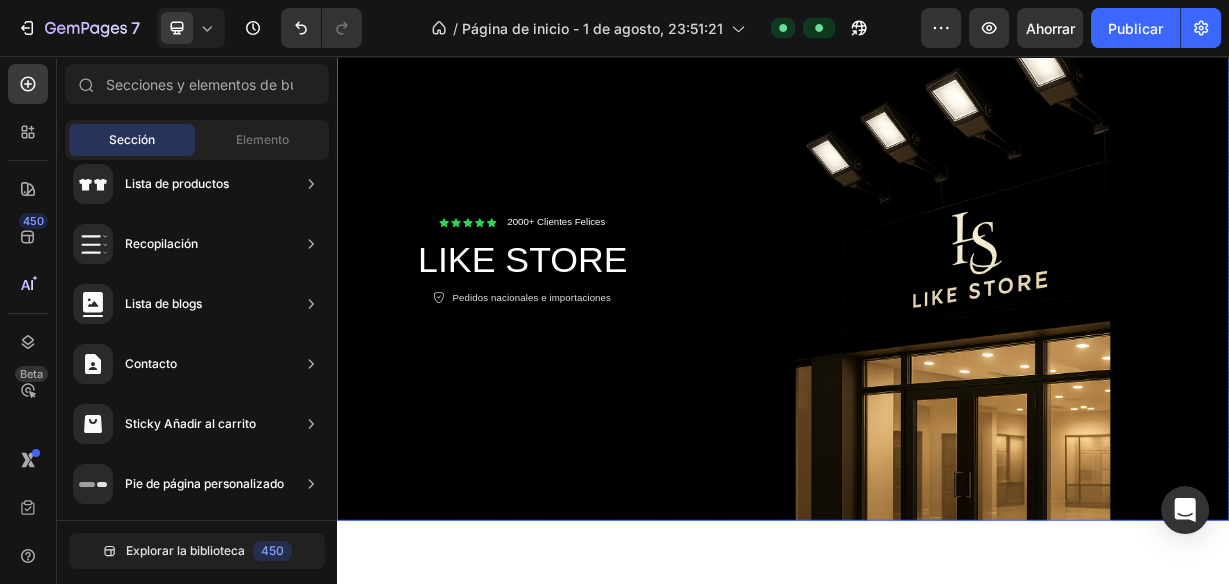 scroll, scrollTop: 0, scrollLeft: 0, axis: both 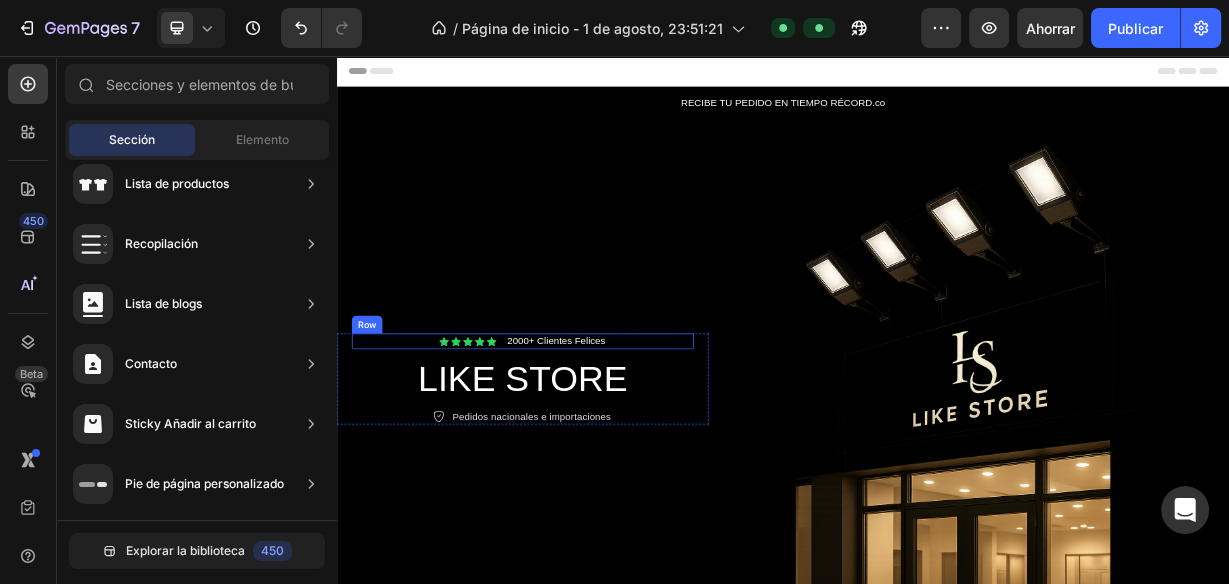 click on "Icon Icon Icon Icon Icon Icon List 2000+ Clientes Felices Text Block Row LIKE STORE Heading Icon Pedidos nacionales e importaciones Text Block Row Row" at bounding box center [587, 491] 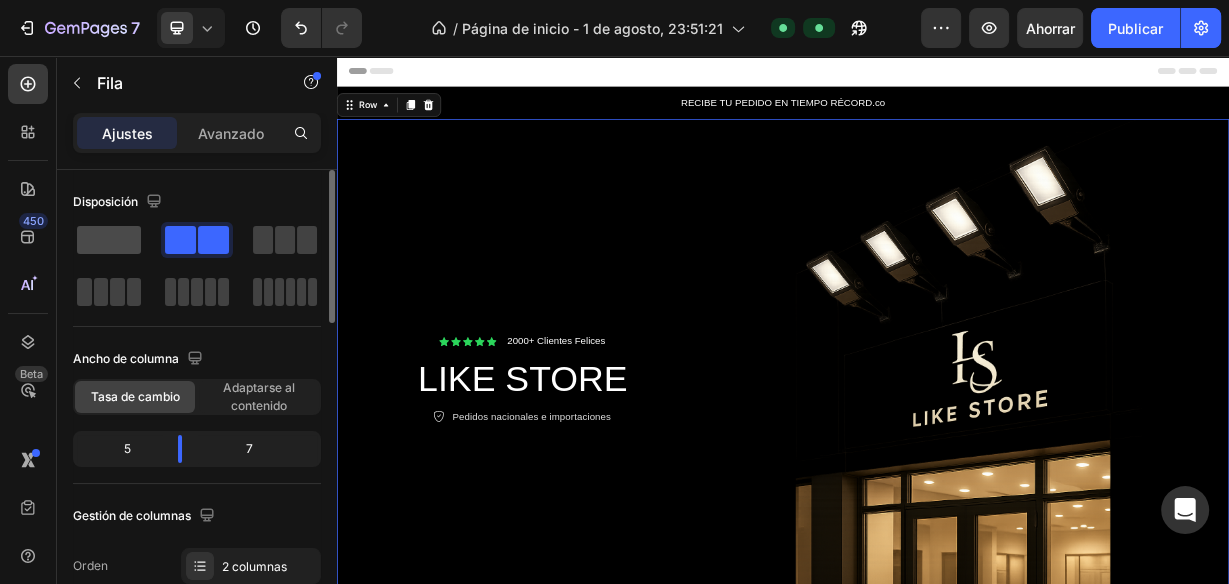 click 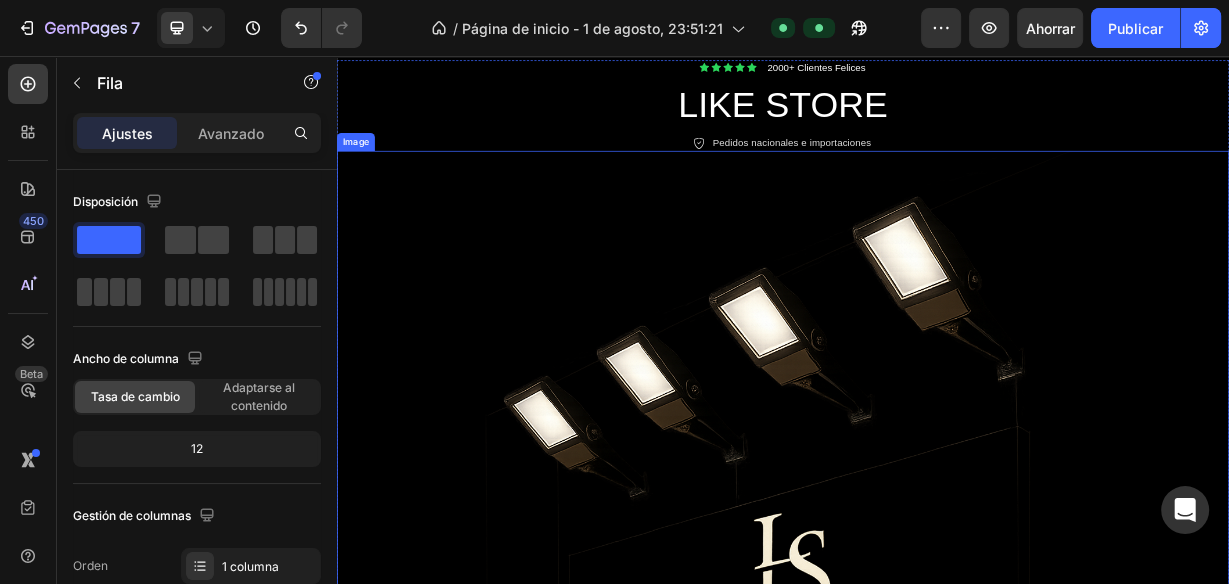 scroll, scrollTop: 0, scrollLeft: 0, axis: both 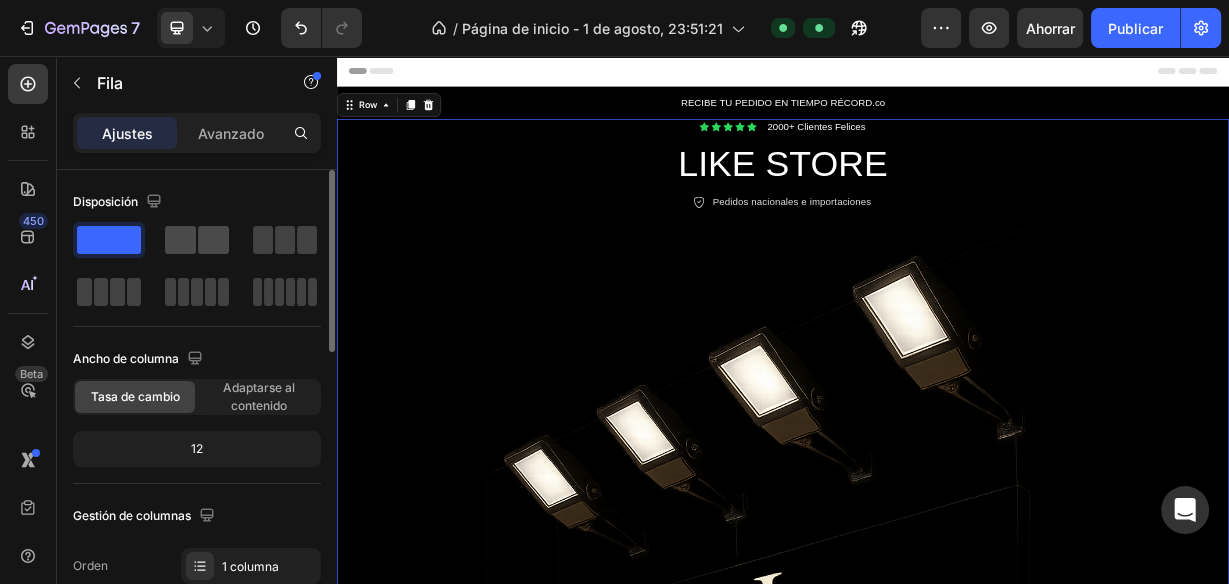 click 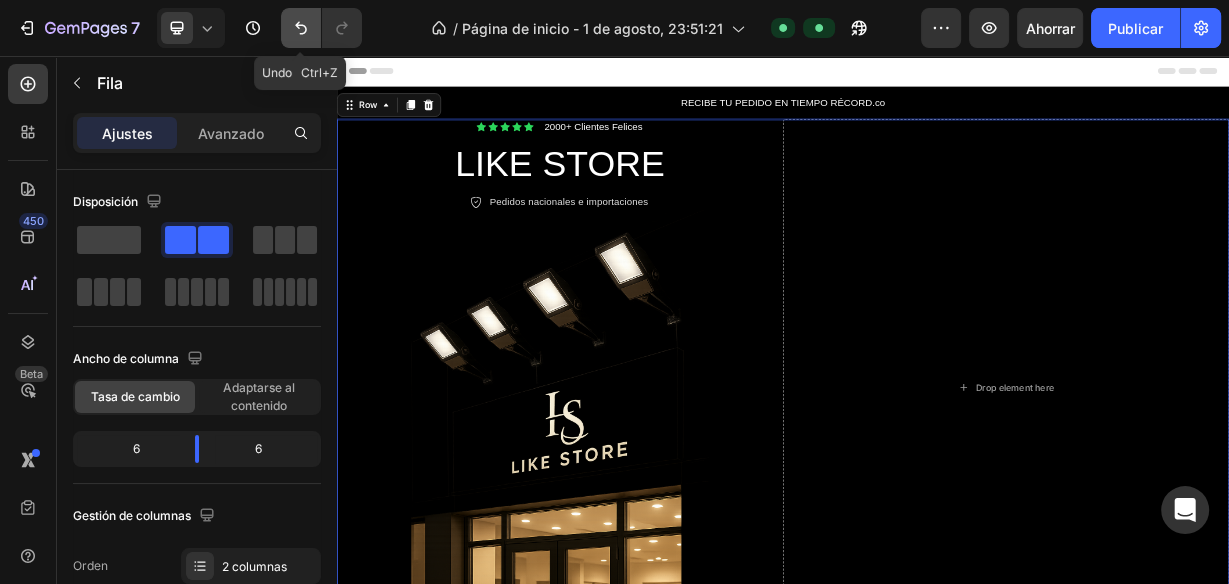 click 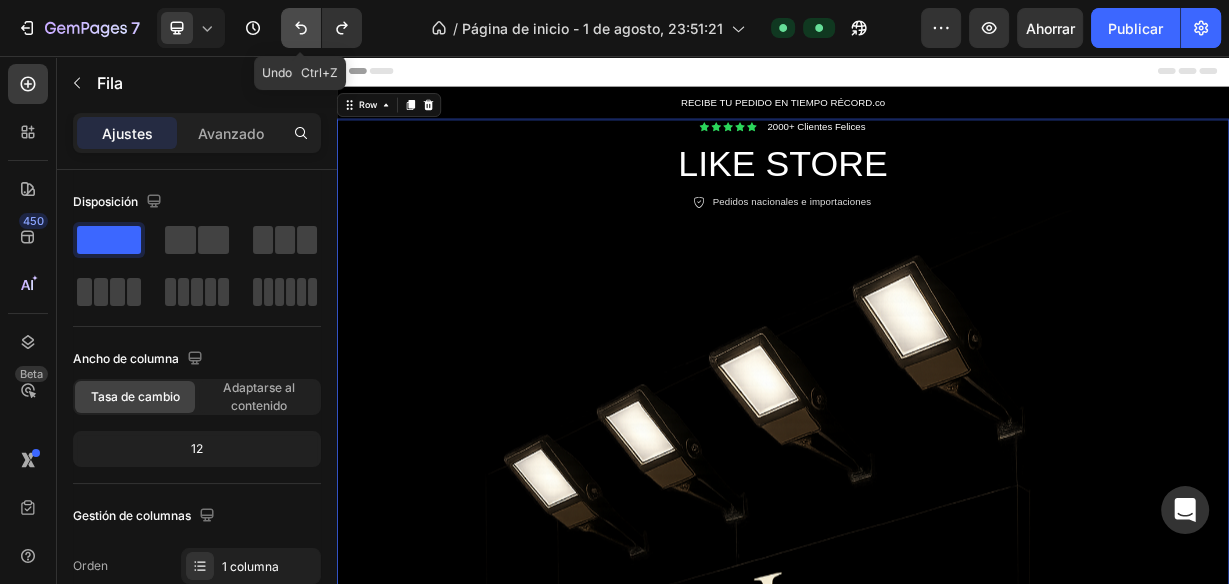 click 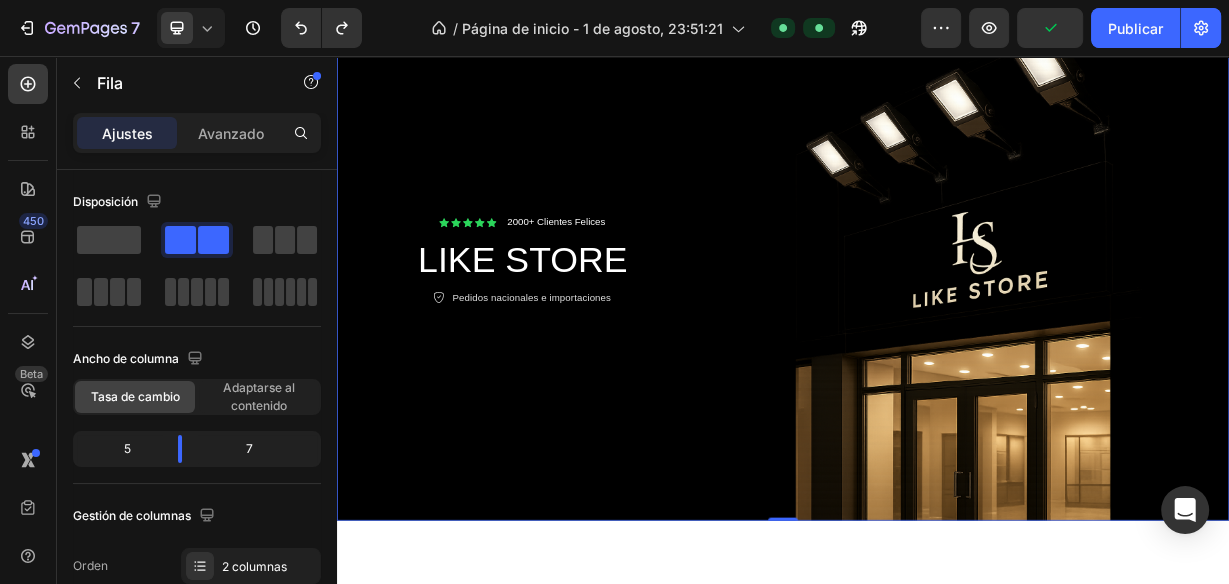 scroll, scrollTop: 240, scrollLeft: 0, axis: vertical 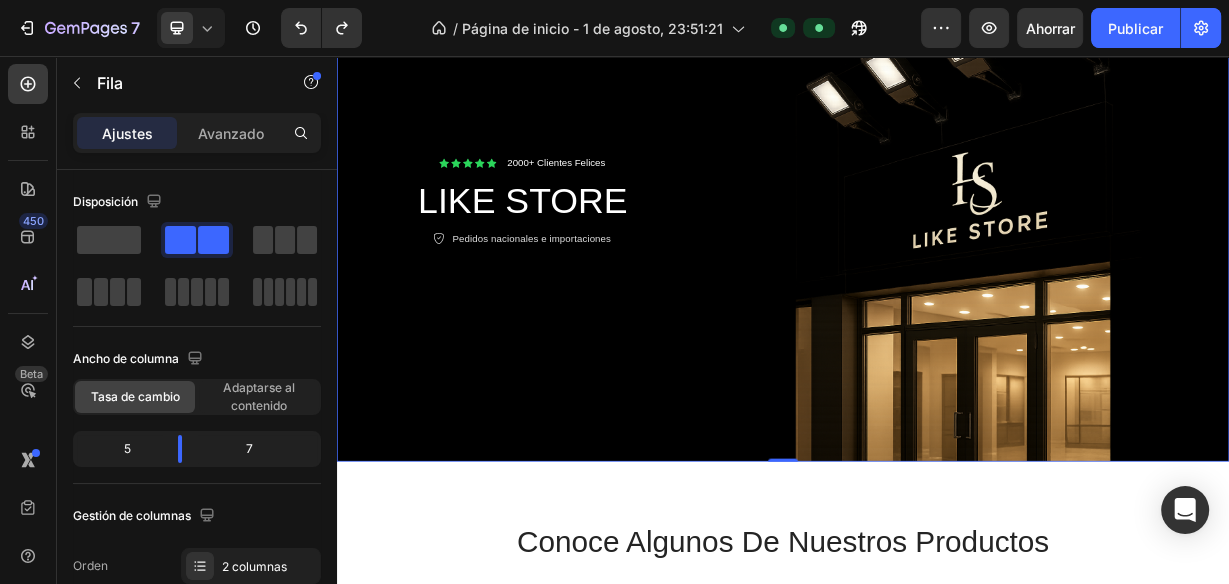 click on "Icon Icon Icon Icon Icon Icon List 2000+ Clientes Felices Text Block Row LIKE STORE Heading Icon Pedidos nacionales e importaciones Text Block Row Row" at bounding box center [587, 251] 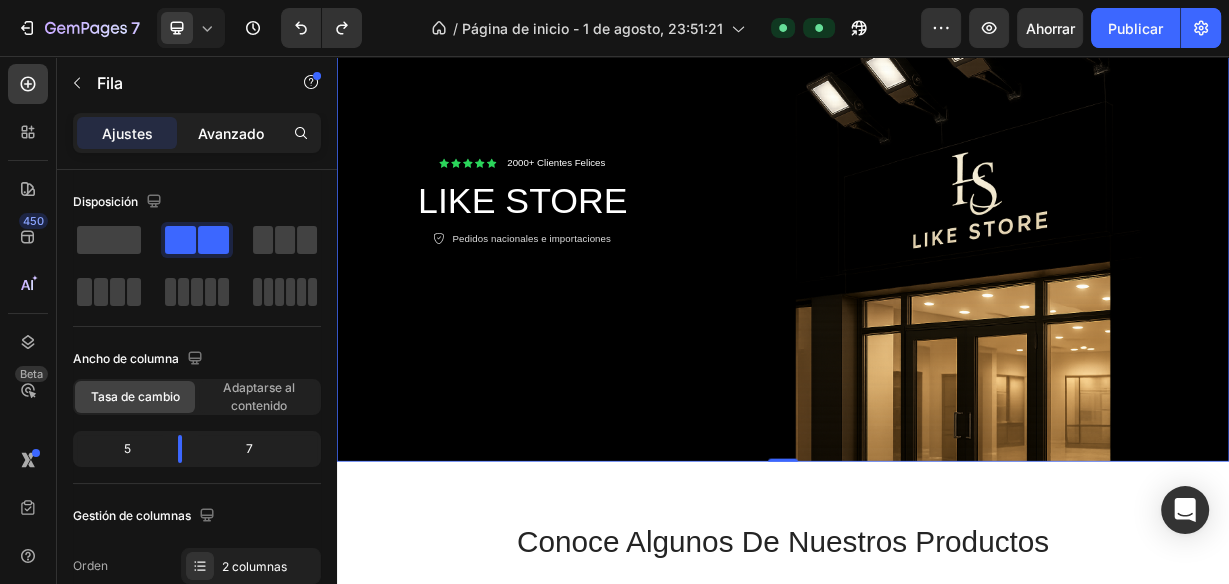click on "Avanzado" at bounding box center (231, 133) 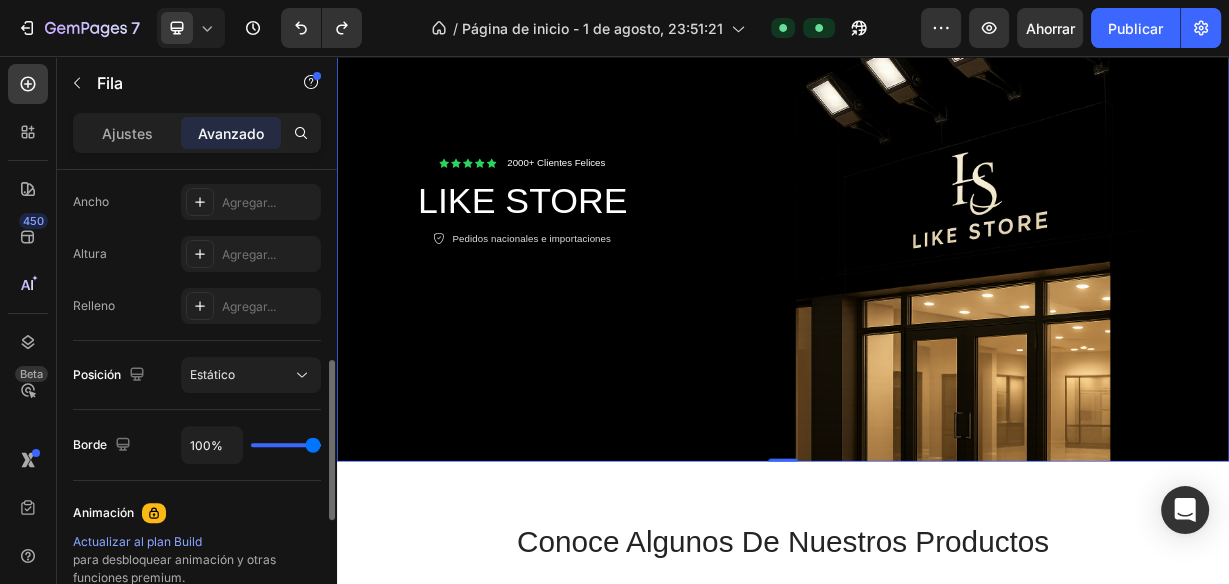 scroll, scrollTop: 640, scrollLeft: 0, axis: vertical 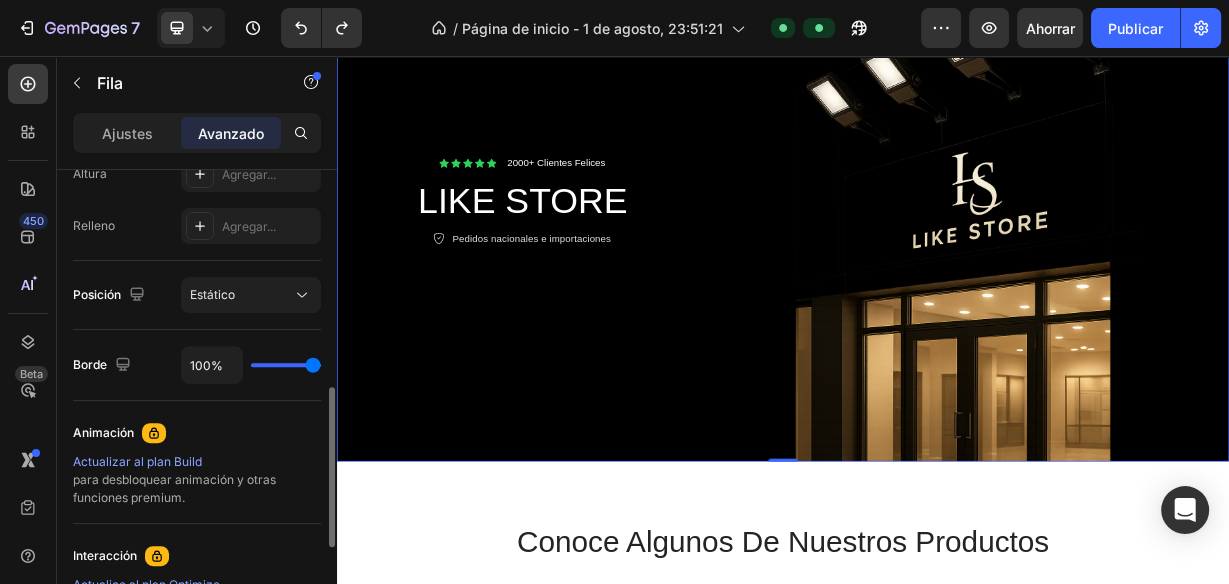 click on "Posición Estático" 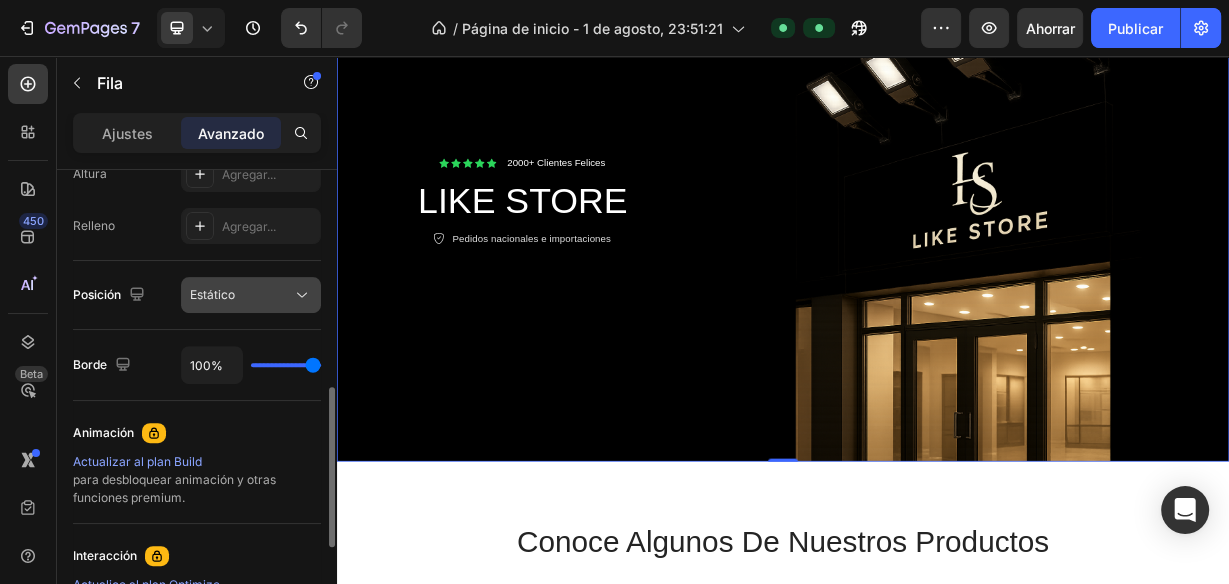 click on "Estático" at bounding box center [241, 295] 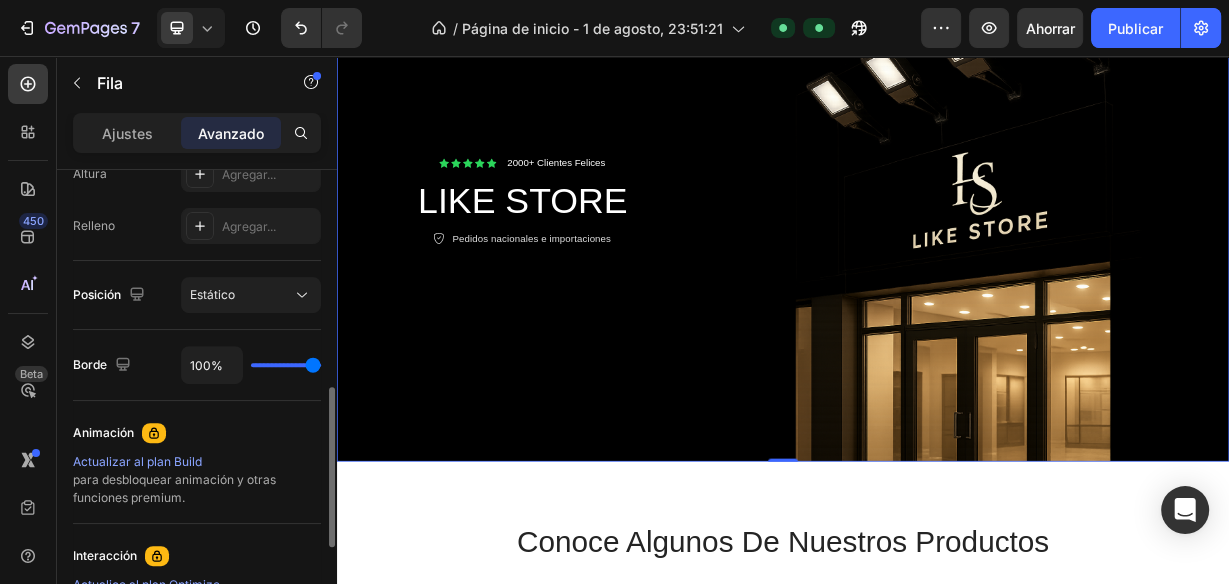 click on "Posición Estático" 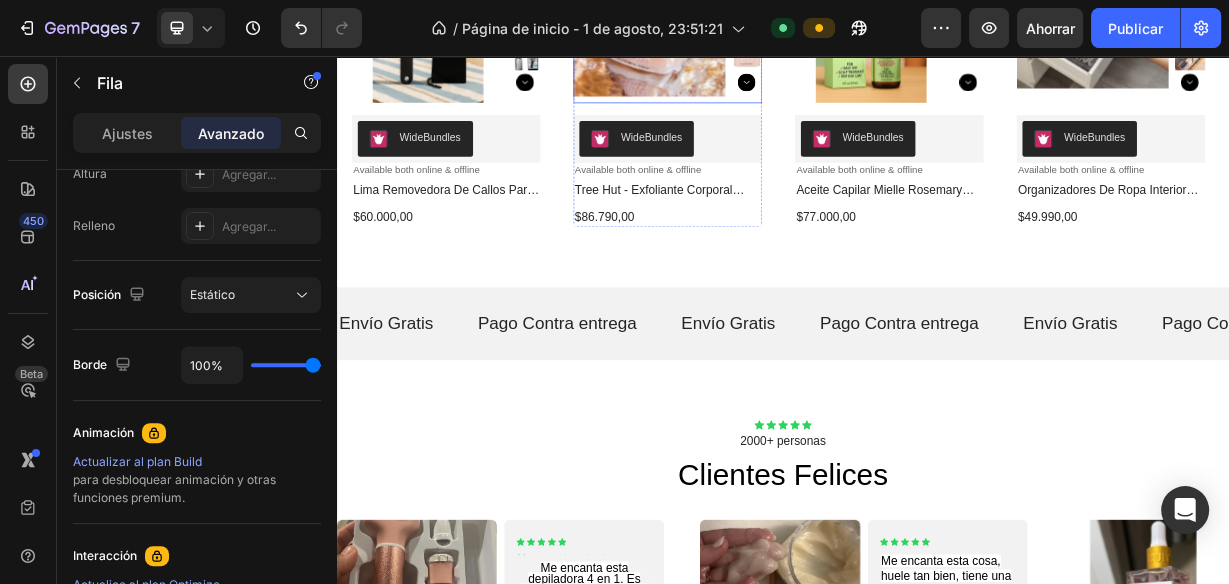 scroll, scrollTop: 800, scrollLeft: 0, axis: vertical 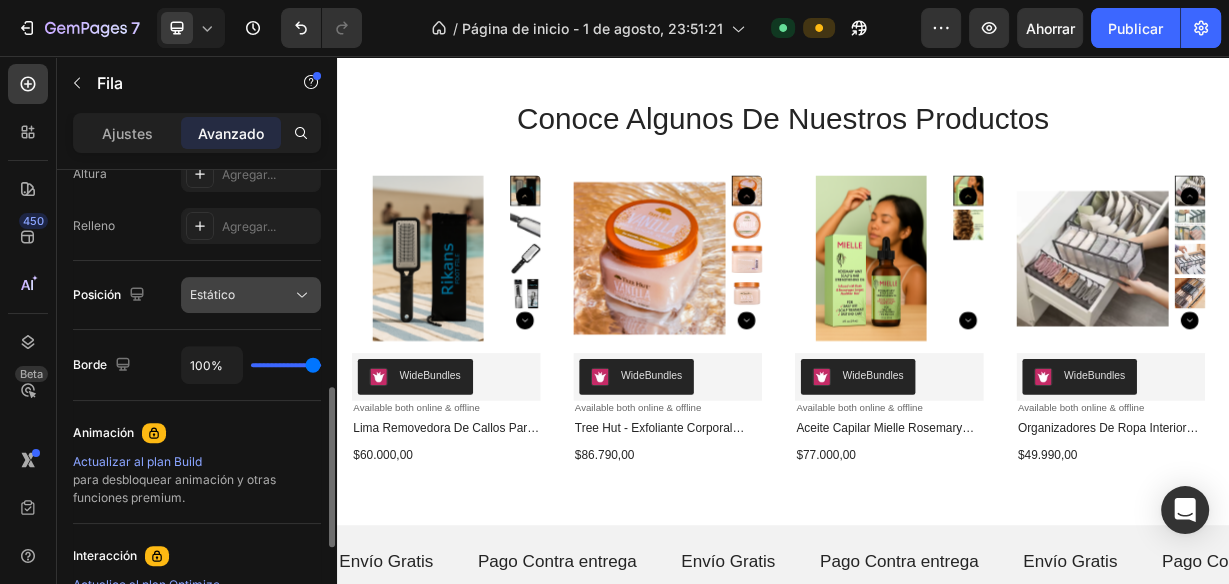 click on "Estático" at bounding box center [212, 295] 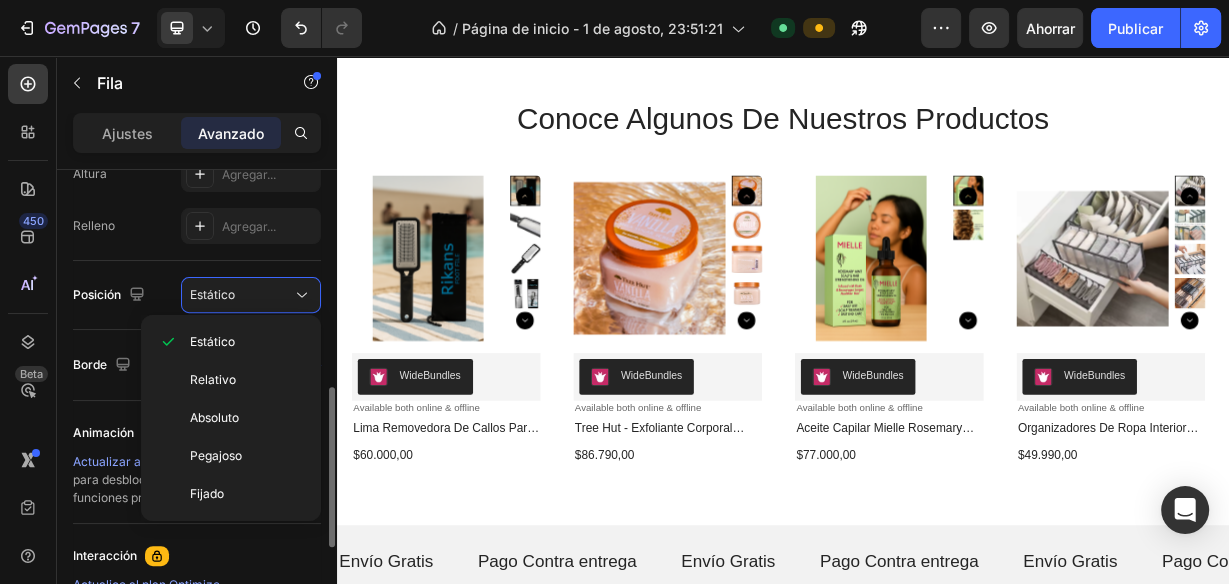 click on "Tamaño Ancho Agregar... Altura Agregar... Relleno Agregar..." 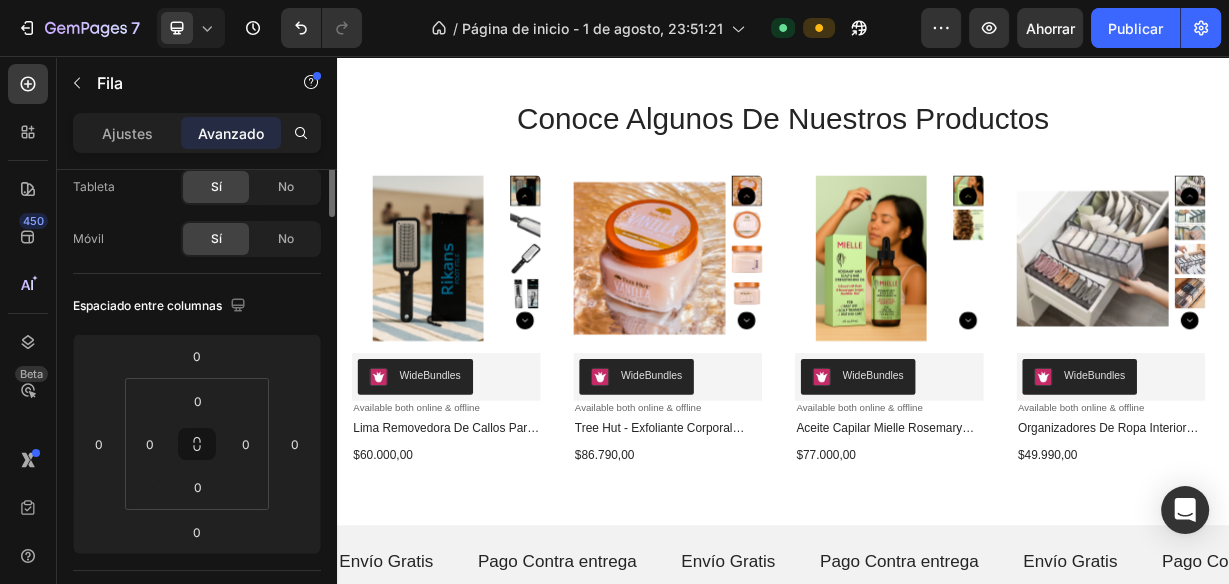 scroll, scrollTop: 0, scrollLeft: 0, axis: both 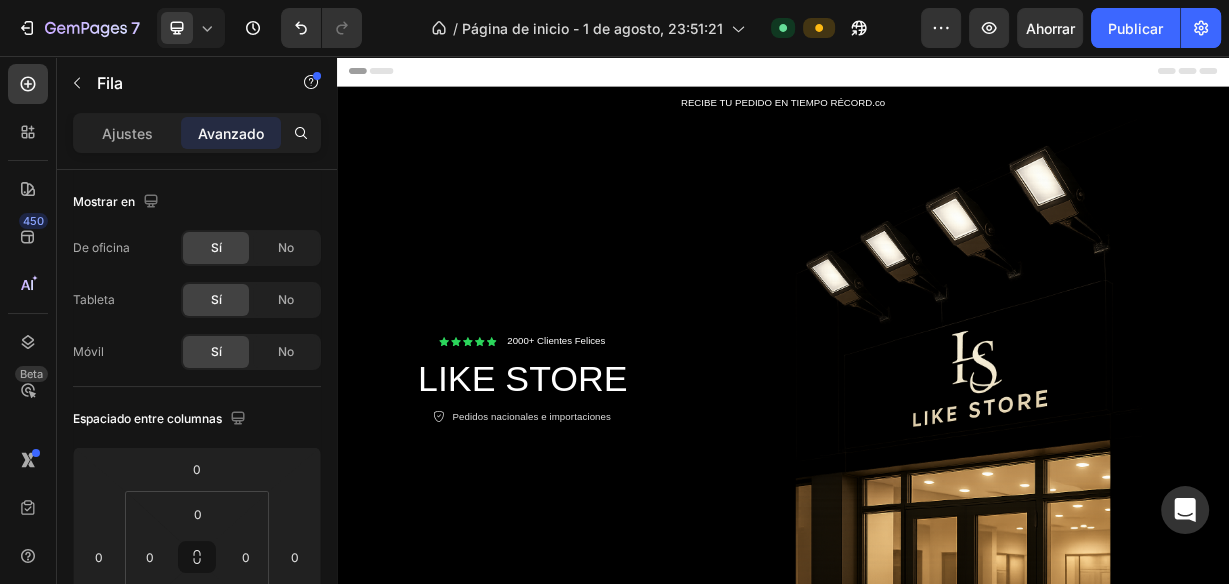 click on "Icon Icon Icon Icon Icon Icon List 2000+ Clientes Felices Text Block Row LIKE STORE Heading Icon Pedidos nacionales e importaciones Text Block Row Row" at bounding box center (587, 491) 